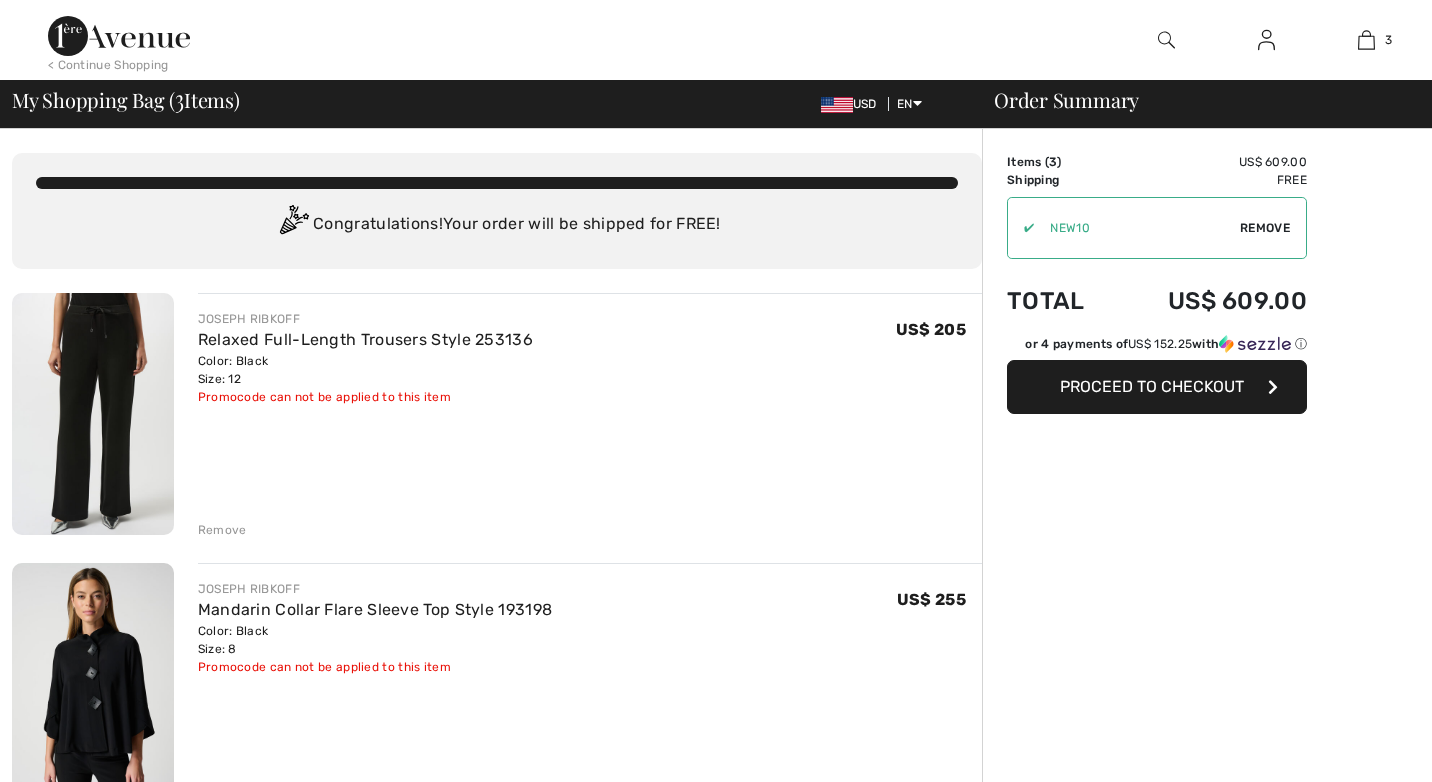 scroll, scrollTop: 0, scrollLeft: 0, axis: both 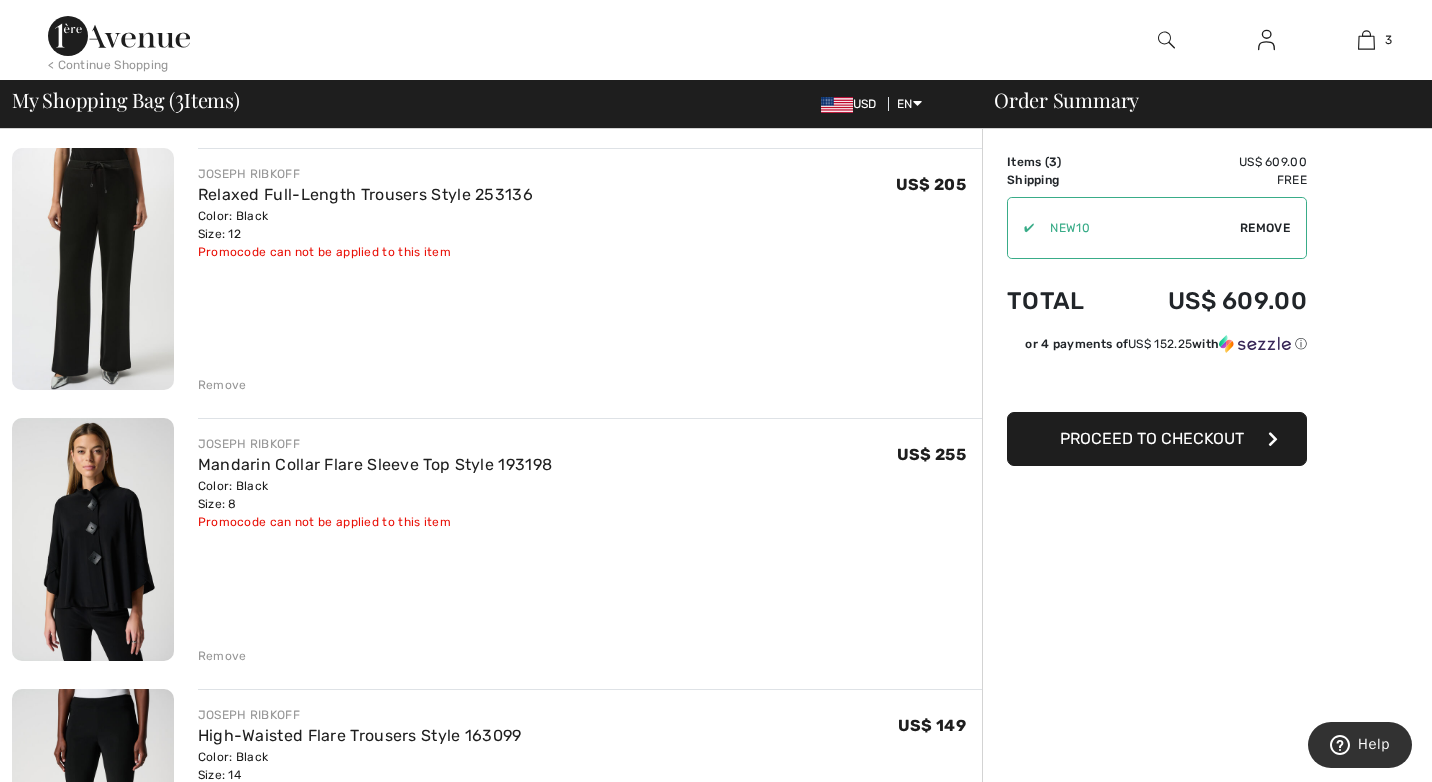 click on "Remove" at bounding box center [1265, 228] 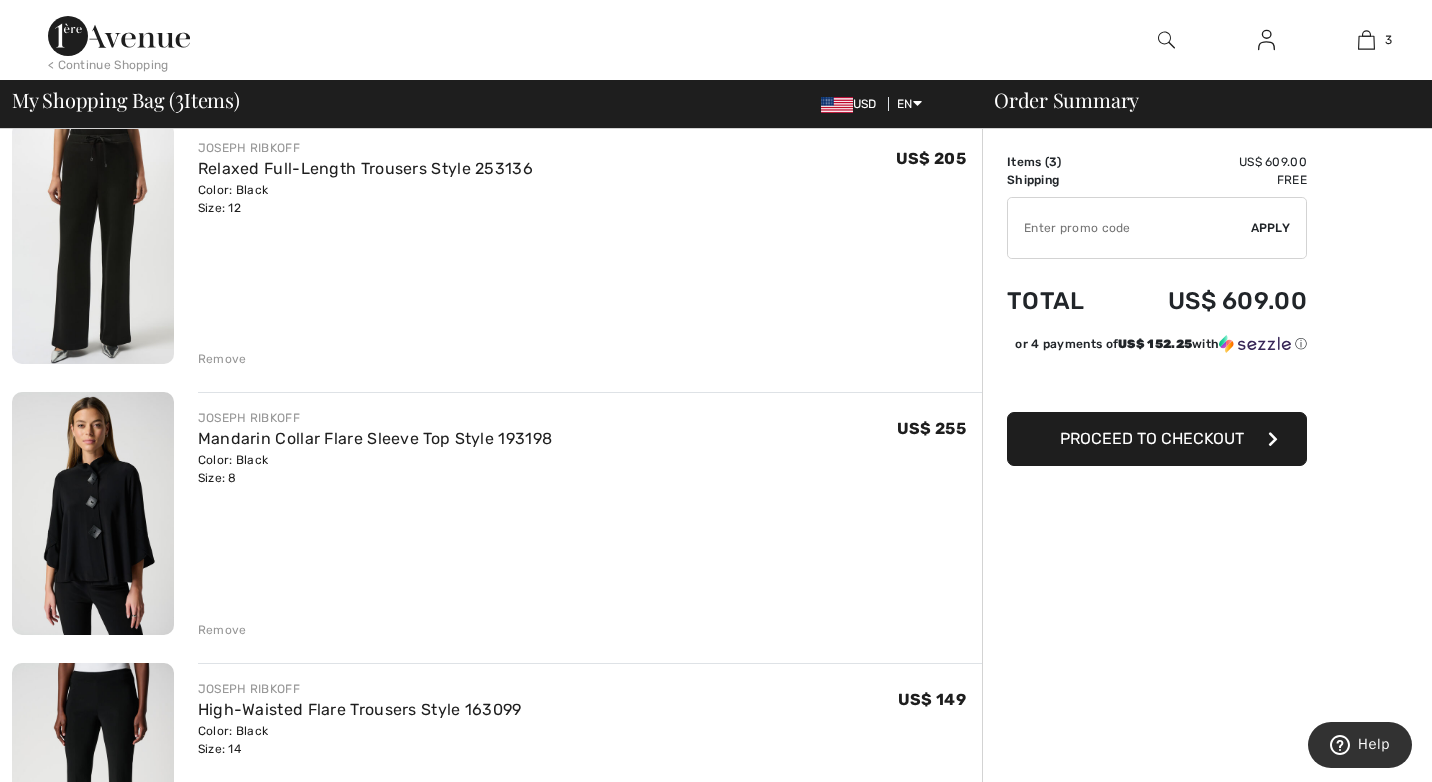 scroll, scrollTop: 170, scrollLeft: 0, axis: vertical 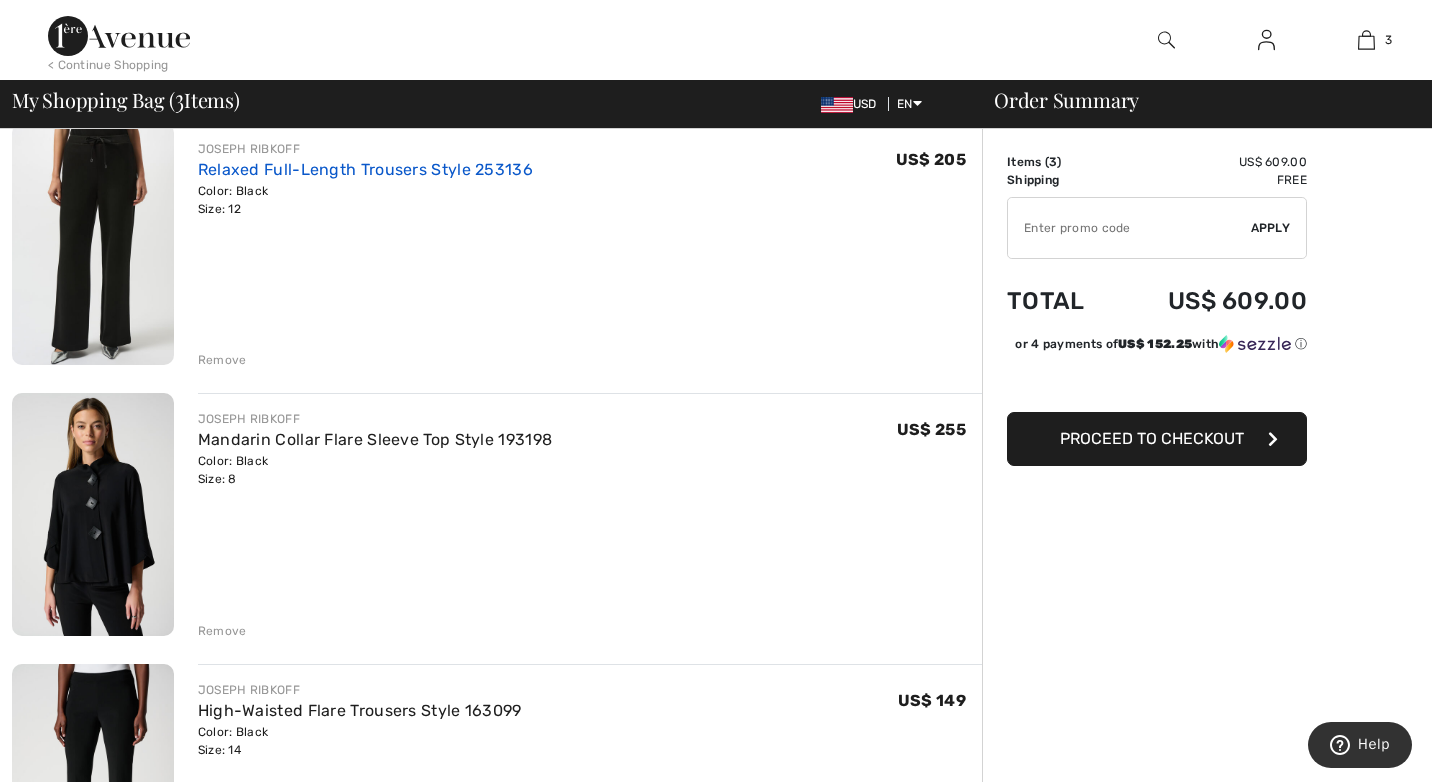 click on "Relaxed Full-Length Trousers Style 253136" at bounding box center (365, 169) 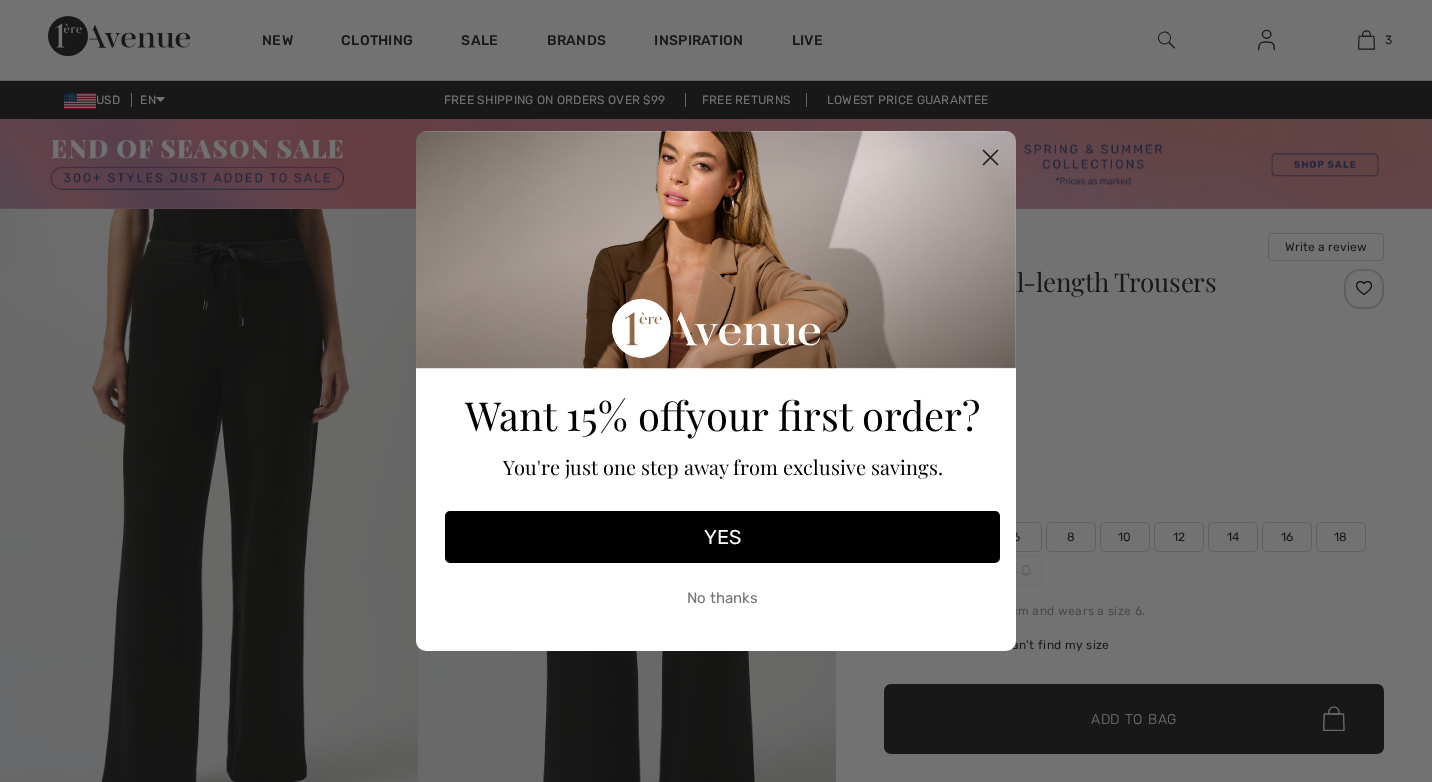 scroll, scrollTop: 442, scrollLeft: 0, axis: vertical 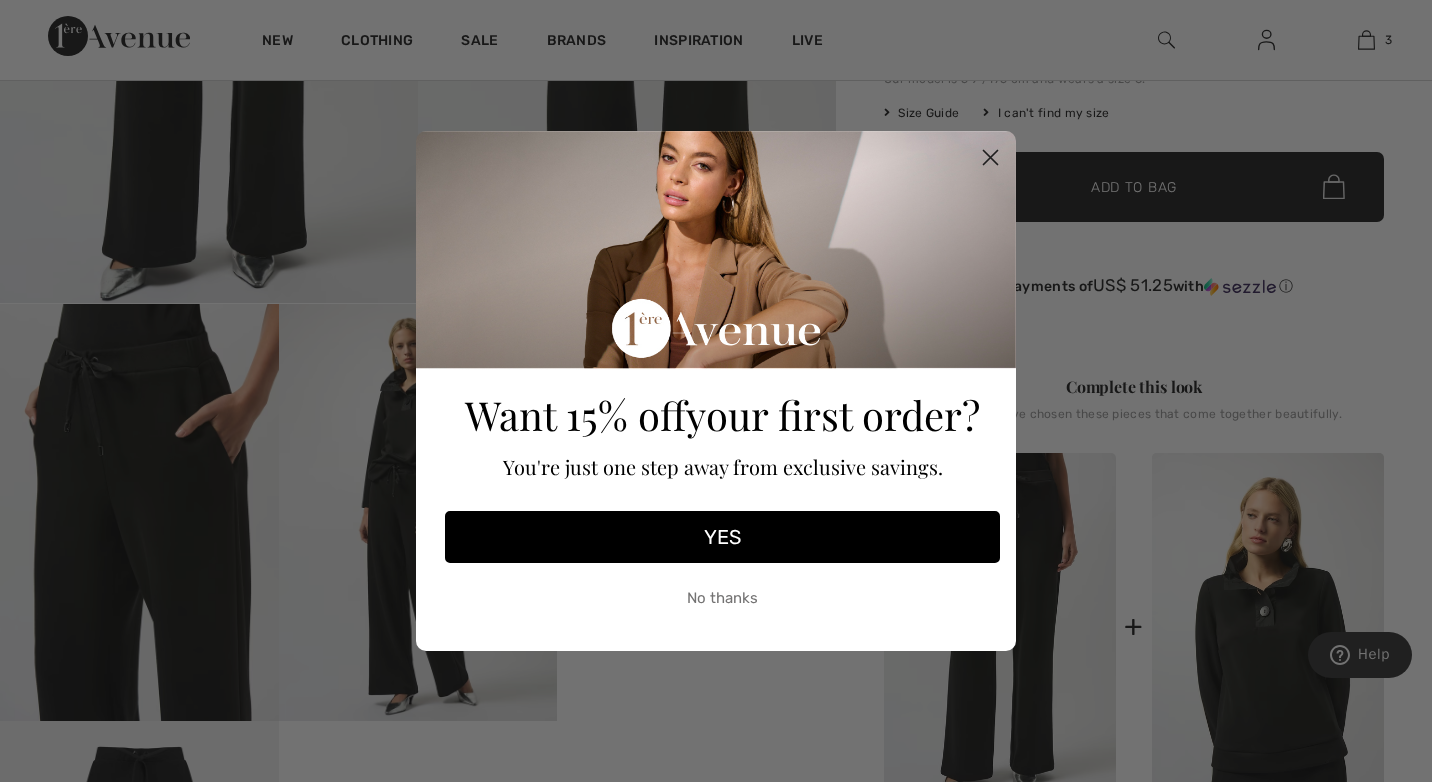 click 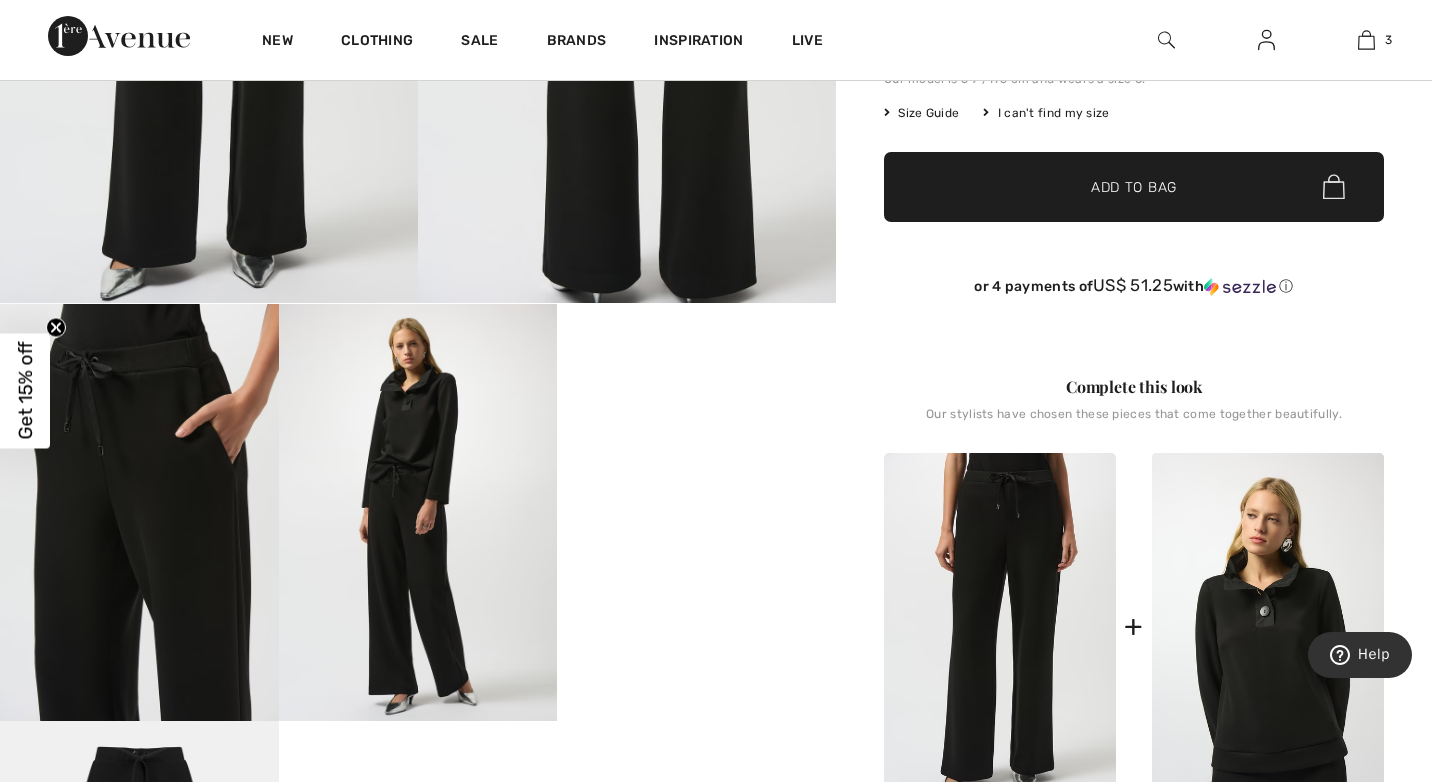 click at bounding box center (418, 513) 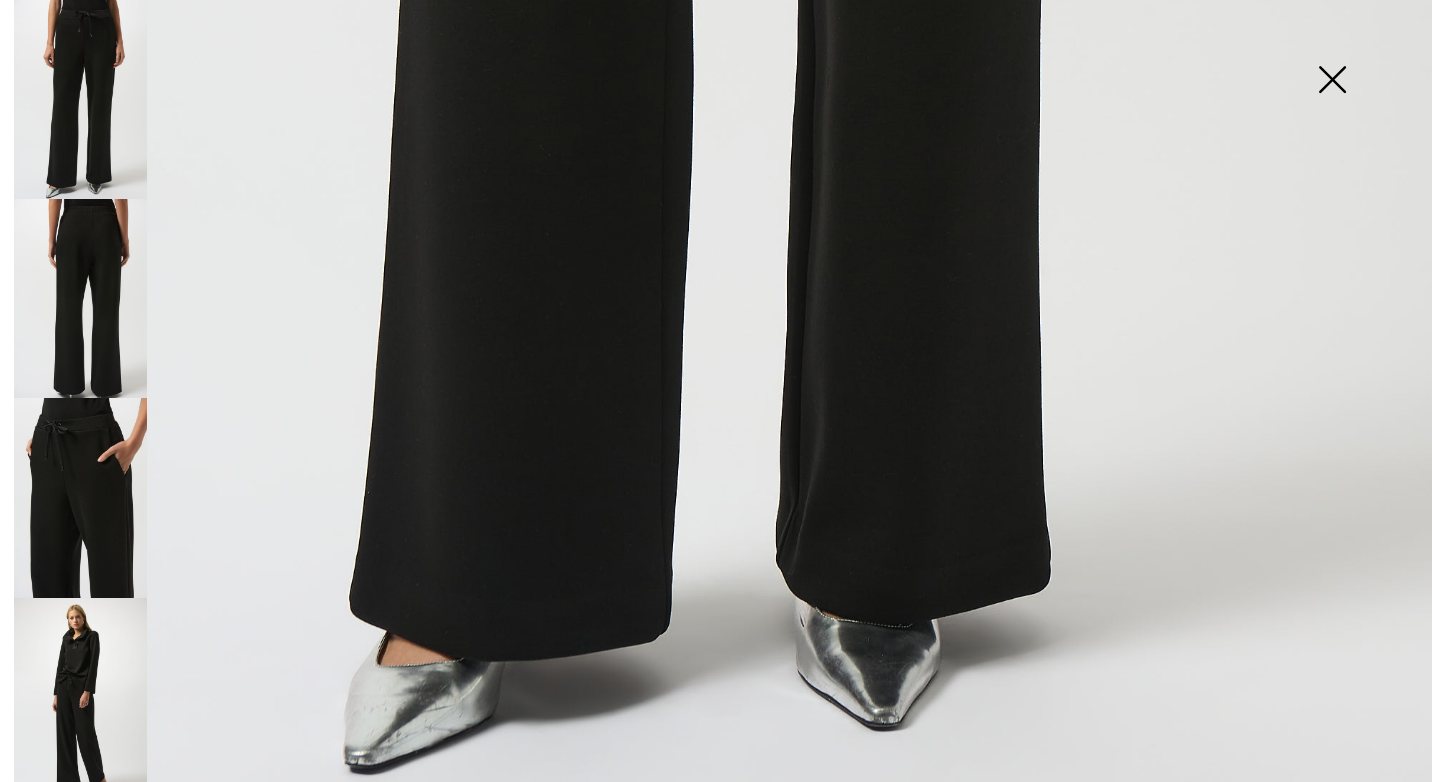 scroll, scrollTop: 1364, scrollLeft: 0, axis: vertical 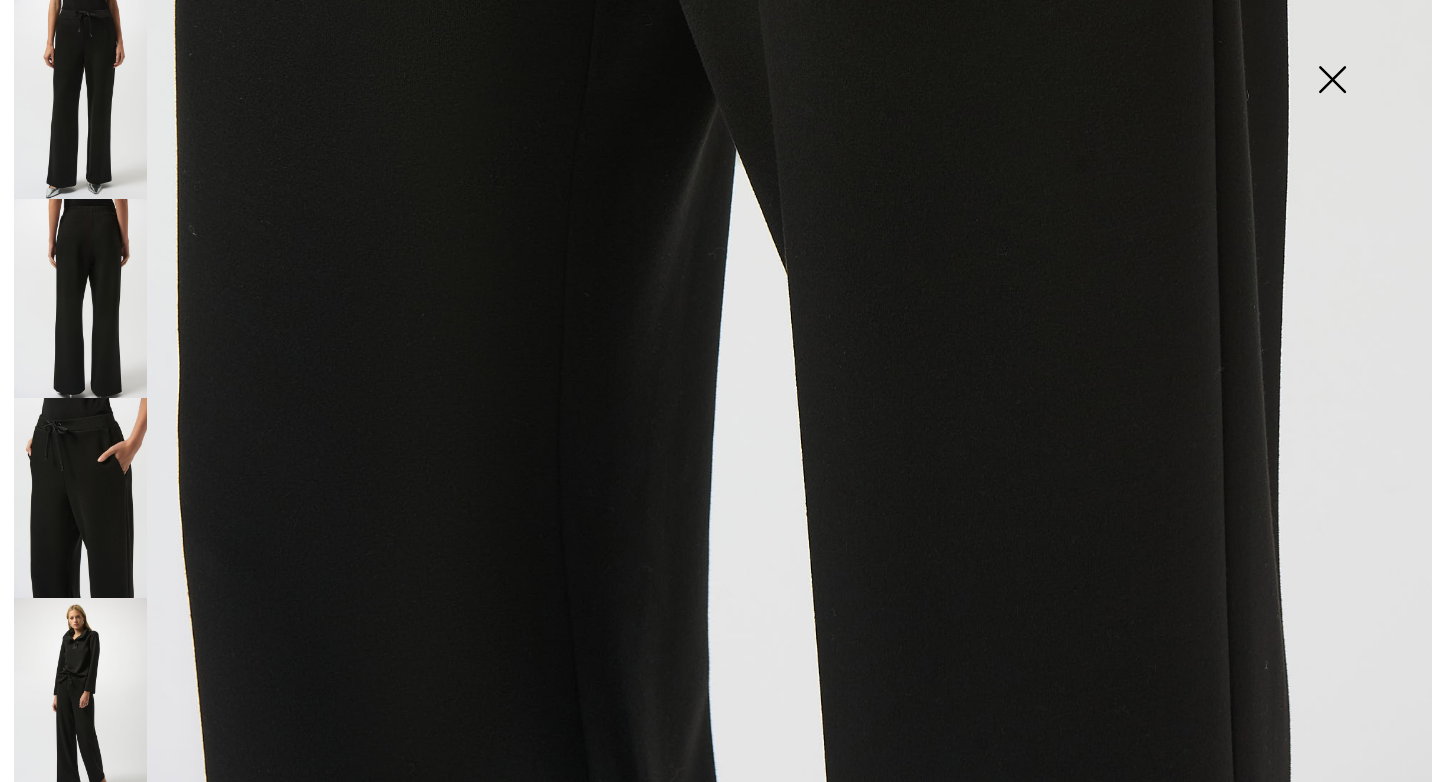 click at bounding box center (80, 298) 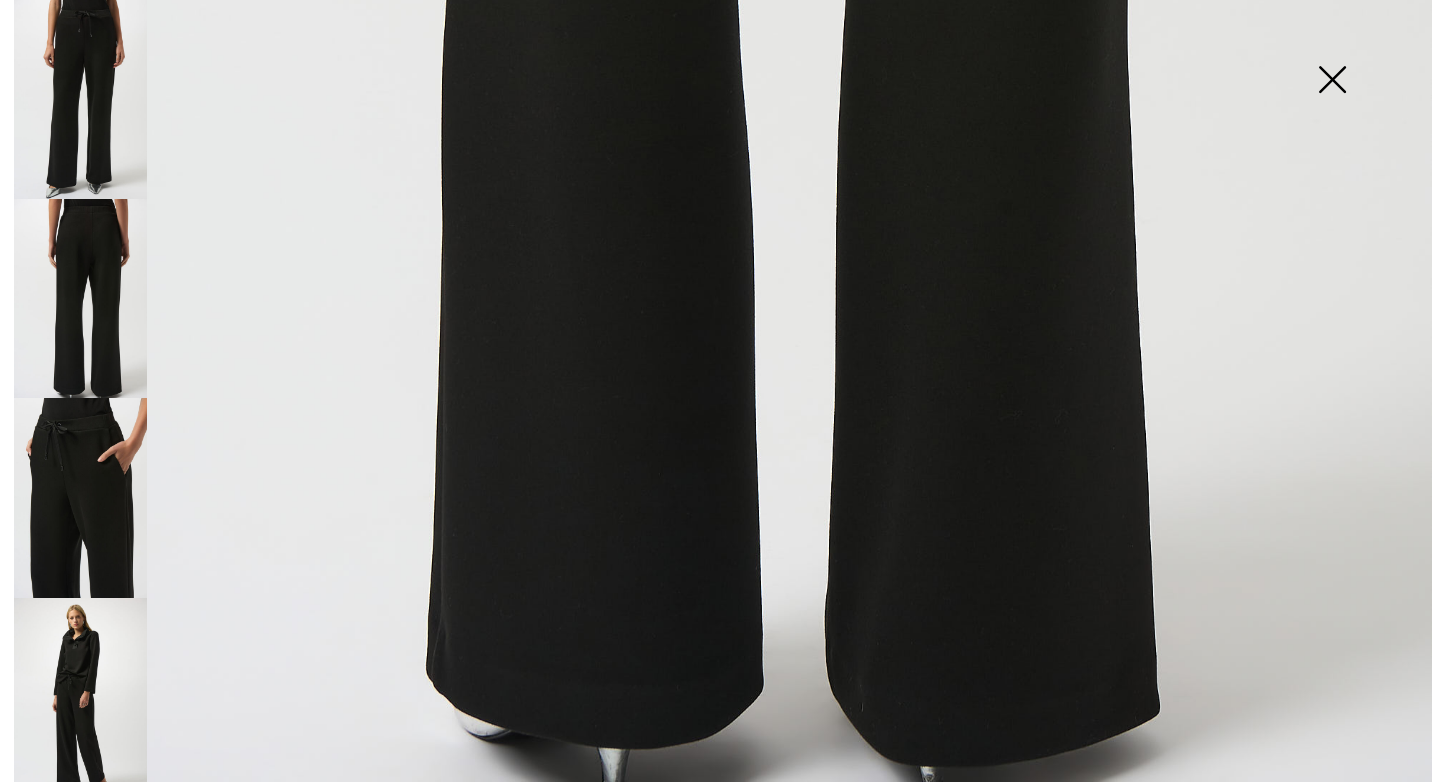 click at bounding box center (1332, 81) 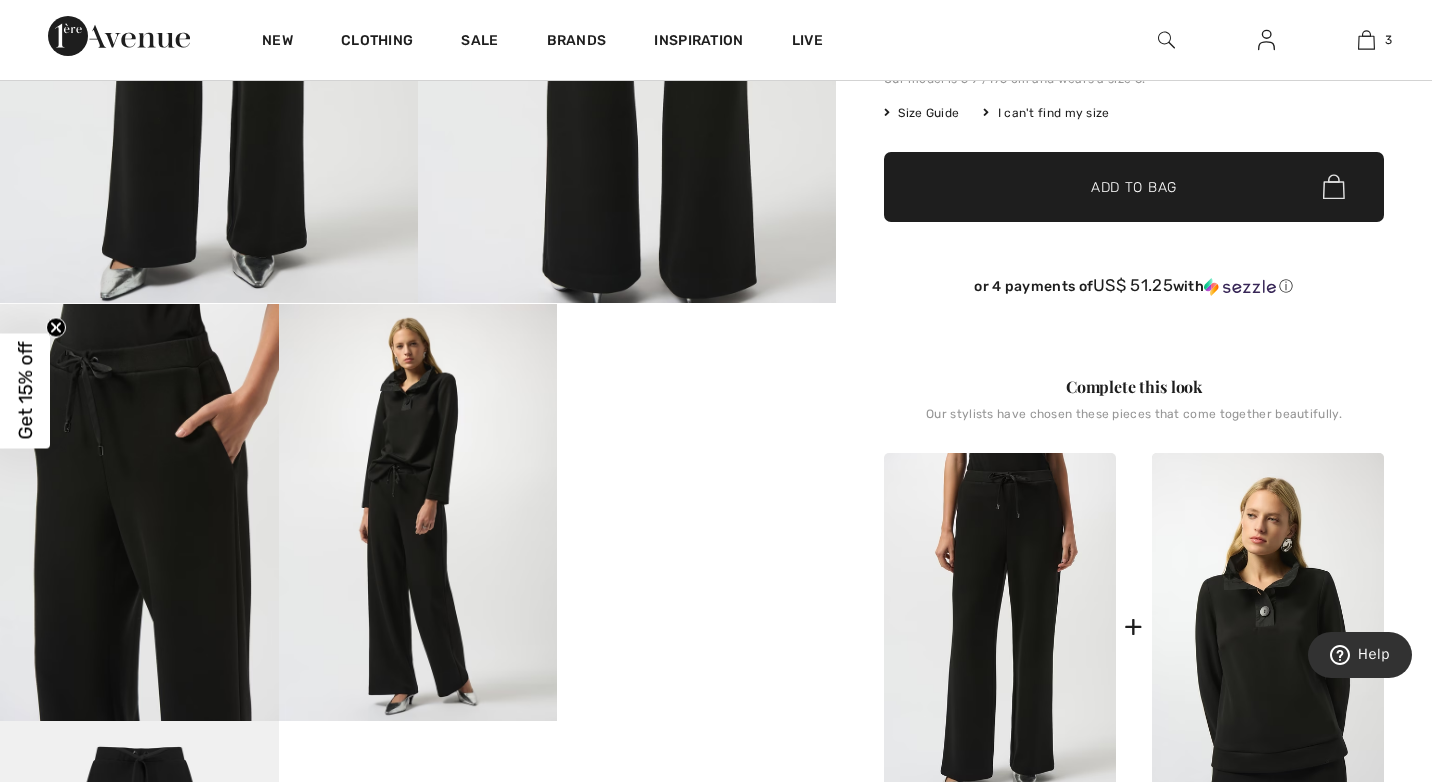 click on "Your browser does not support the video tag." at bounding box center [696, 373] 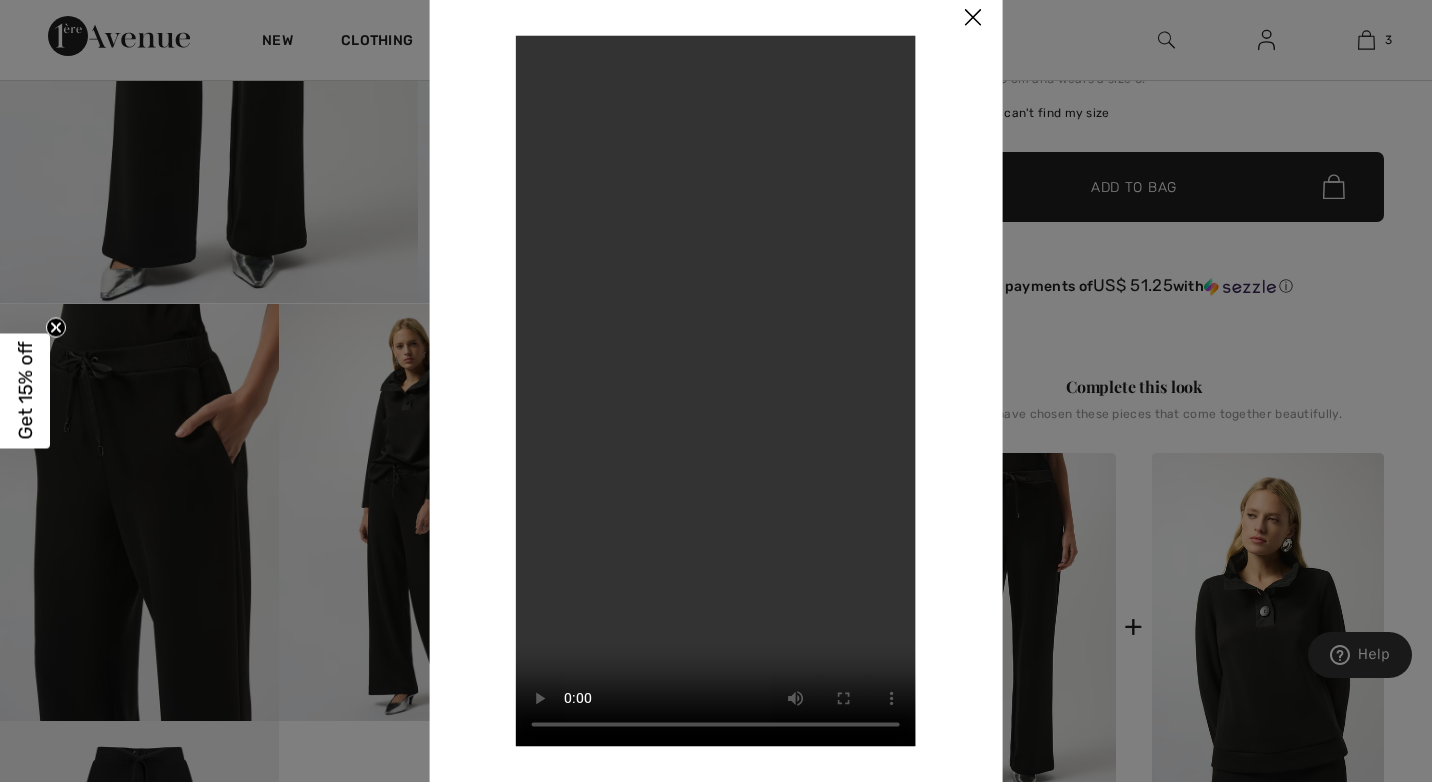 click at bounding box center (972, 18) 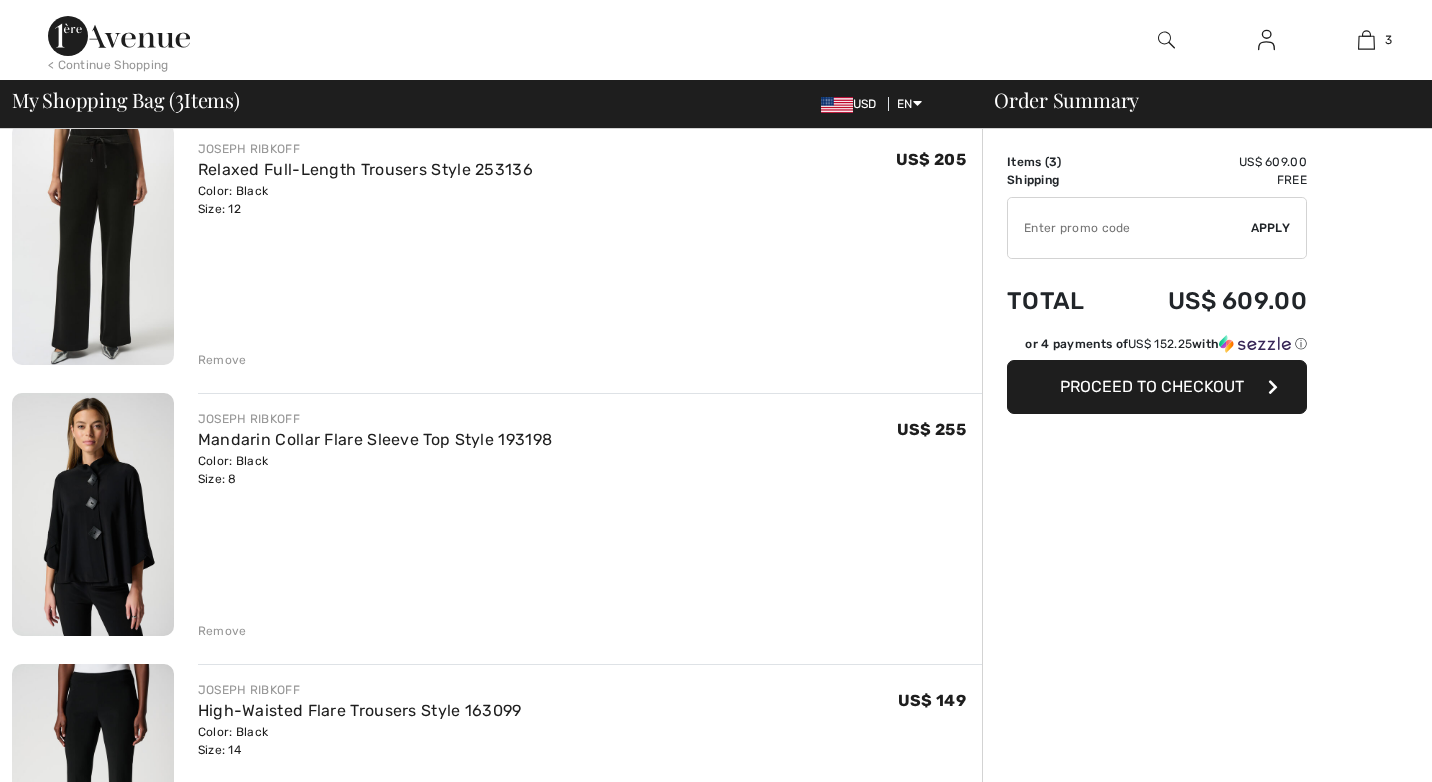 scroll, scrollTop: 286, scrollLeft: 0, axis: vertical 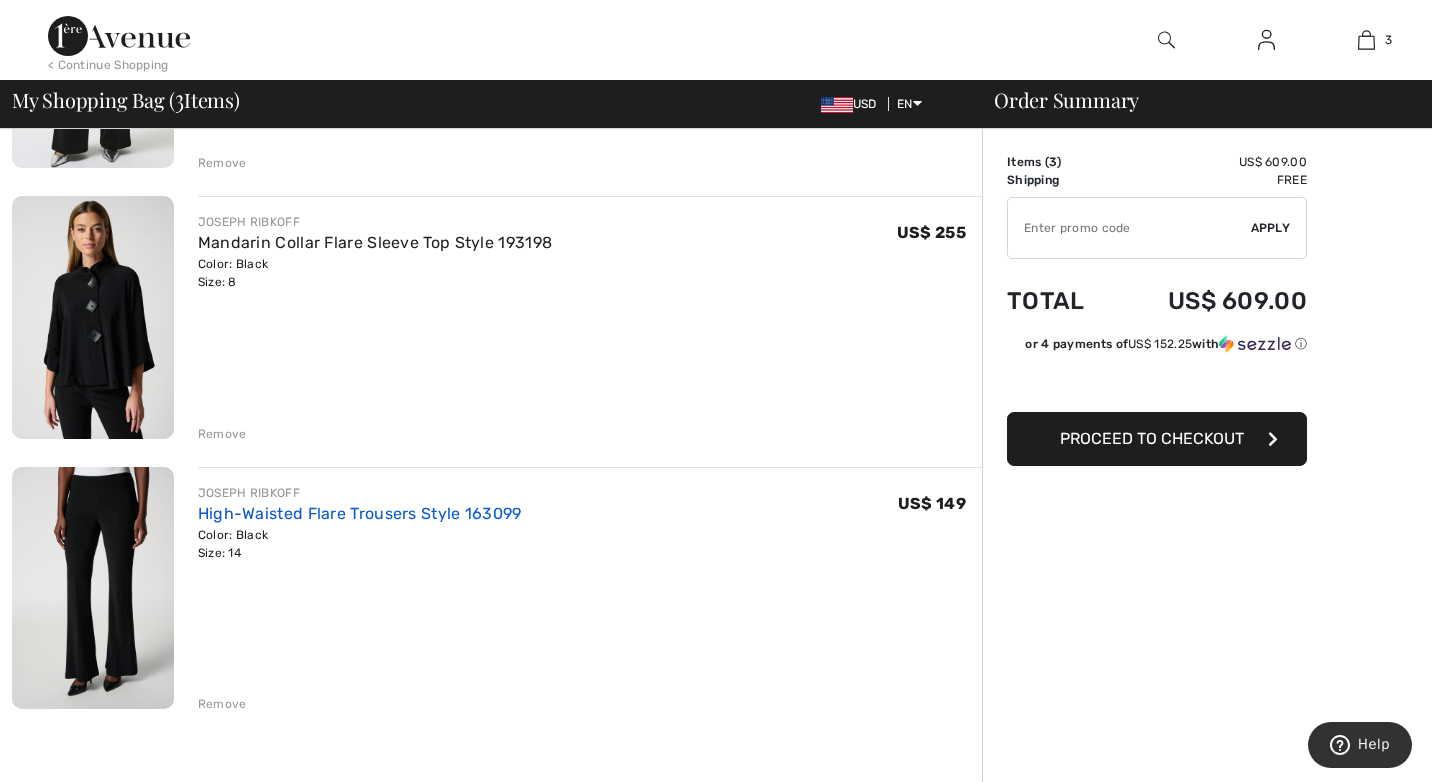 click on "High-Waisted Flare Trousers Style 163099" at bounding box center [360, 513] 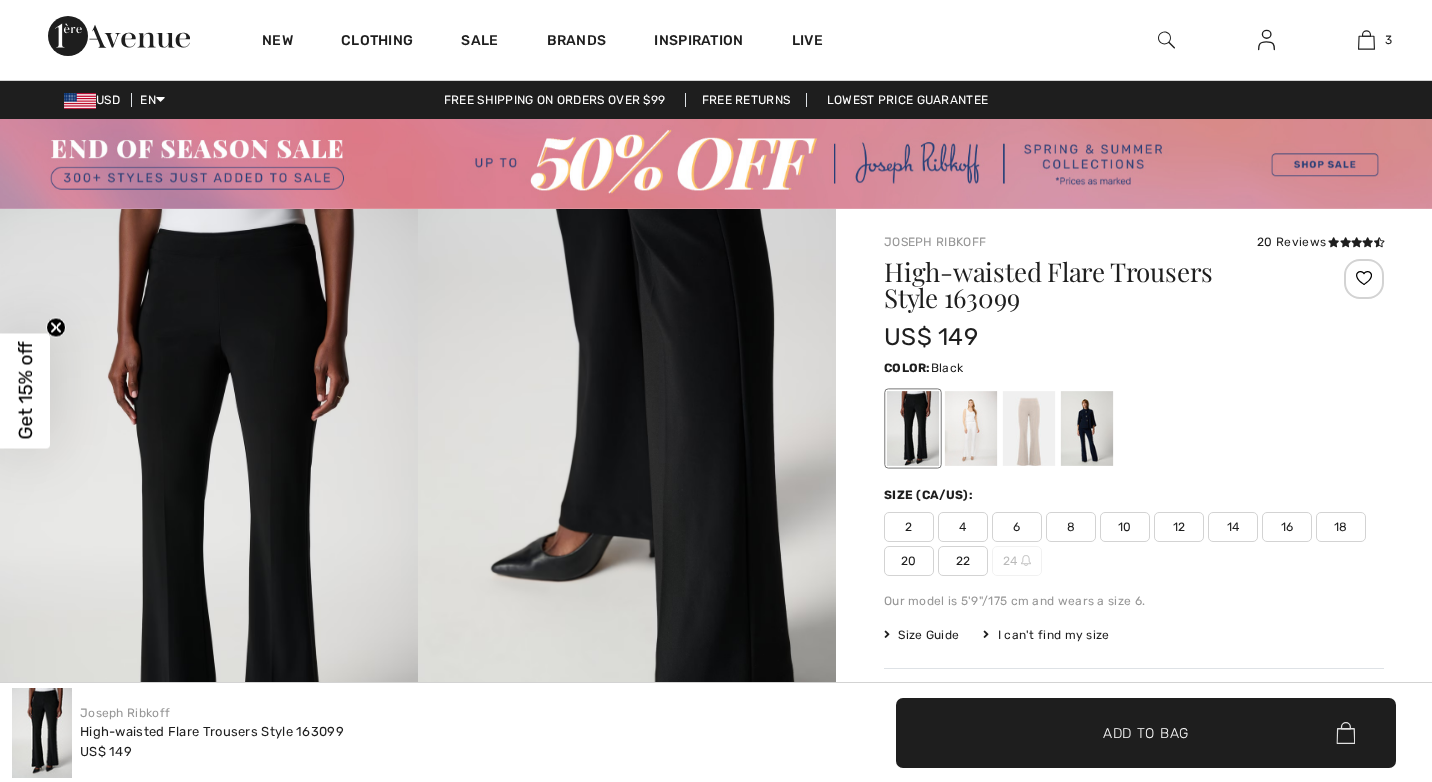 scroll, scrollTop: 875, scrollLeft: 422, axis: both 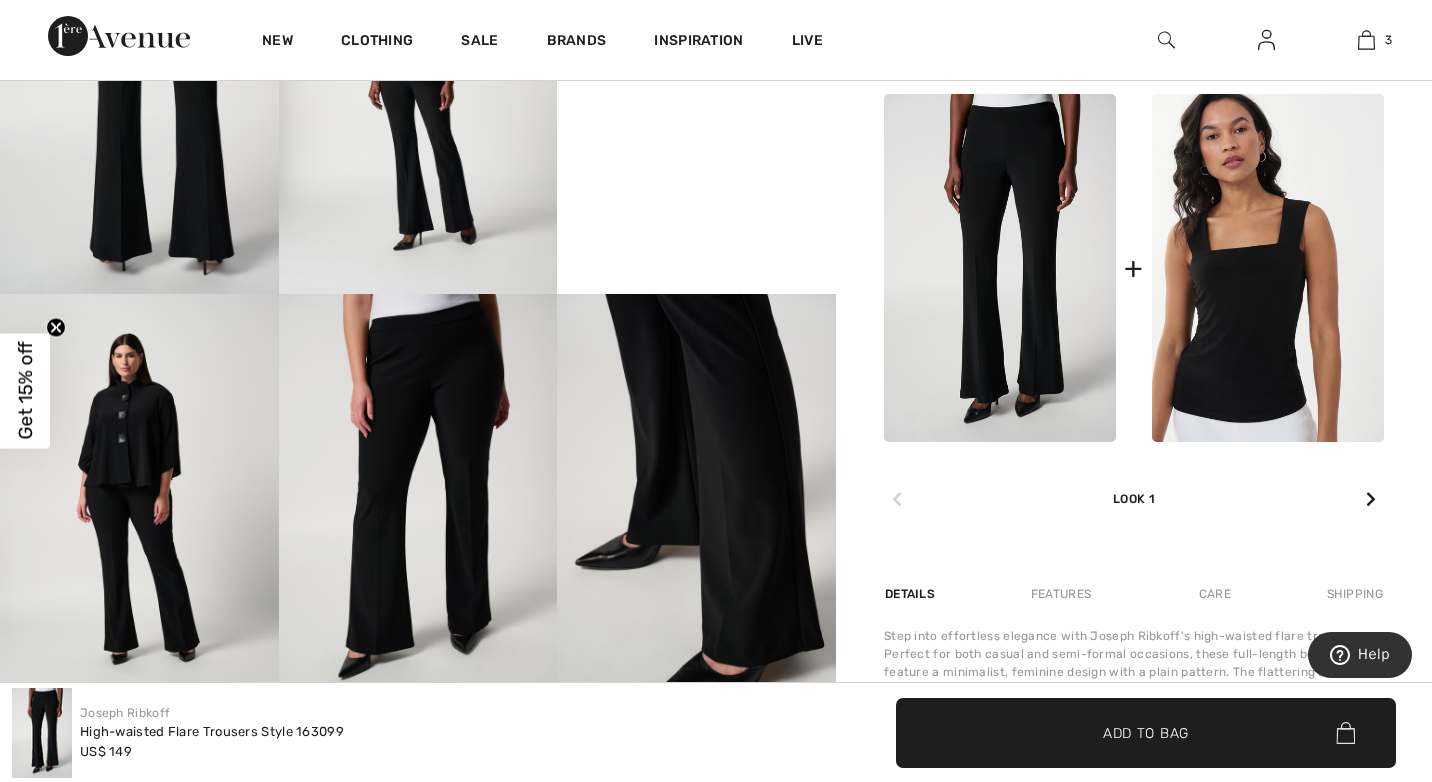 click at bounding box center [696, 503] 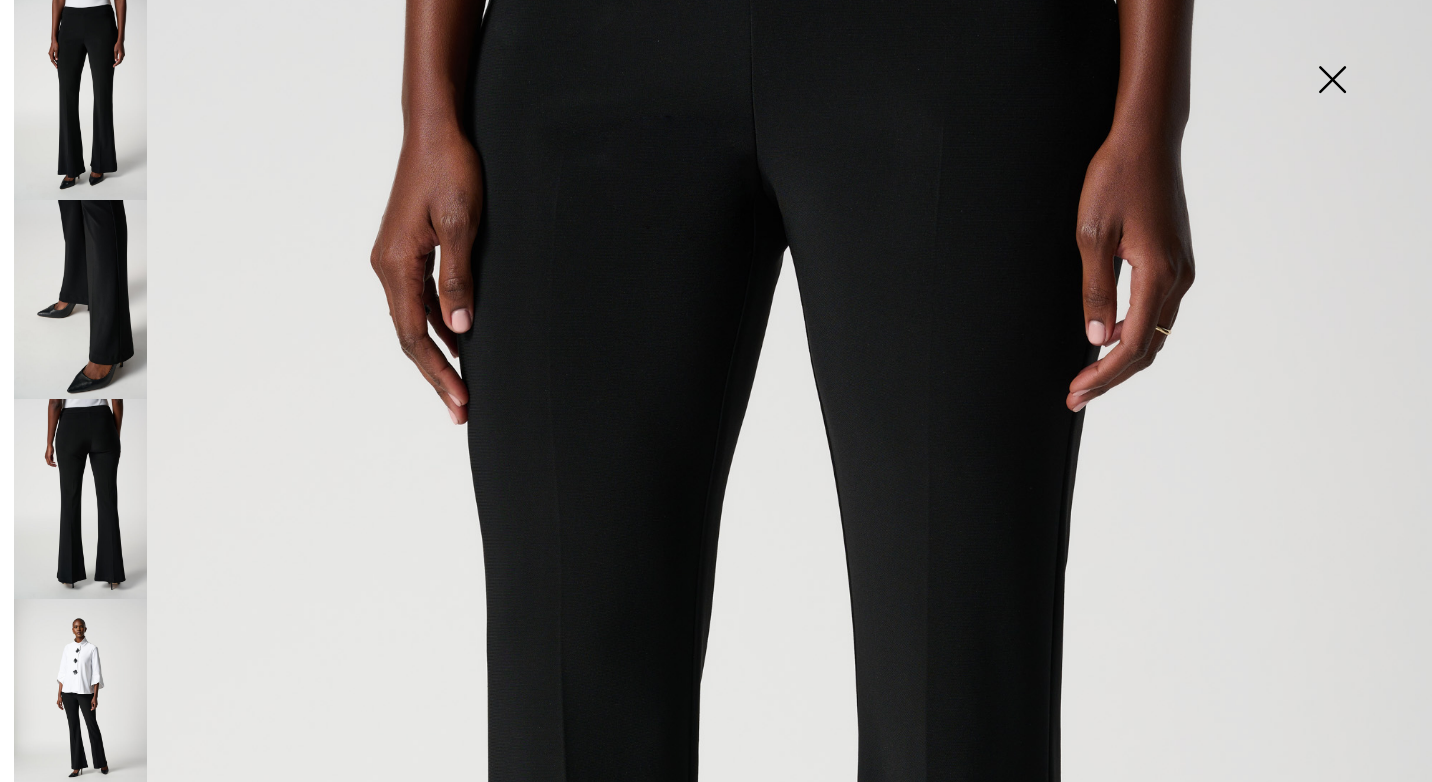 scroll, scrollTop: 316, scrollLeft: 0, axis: vertical 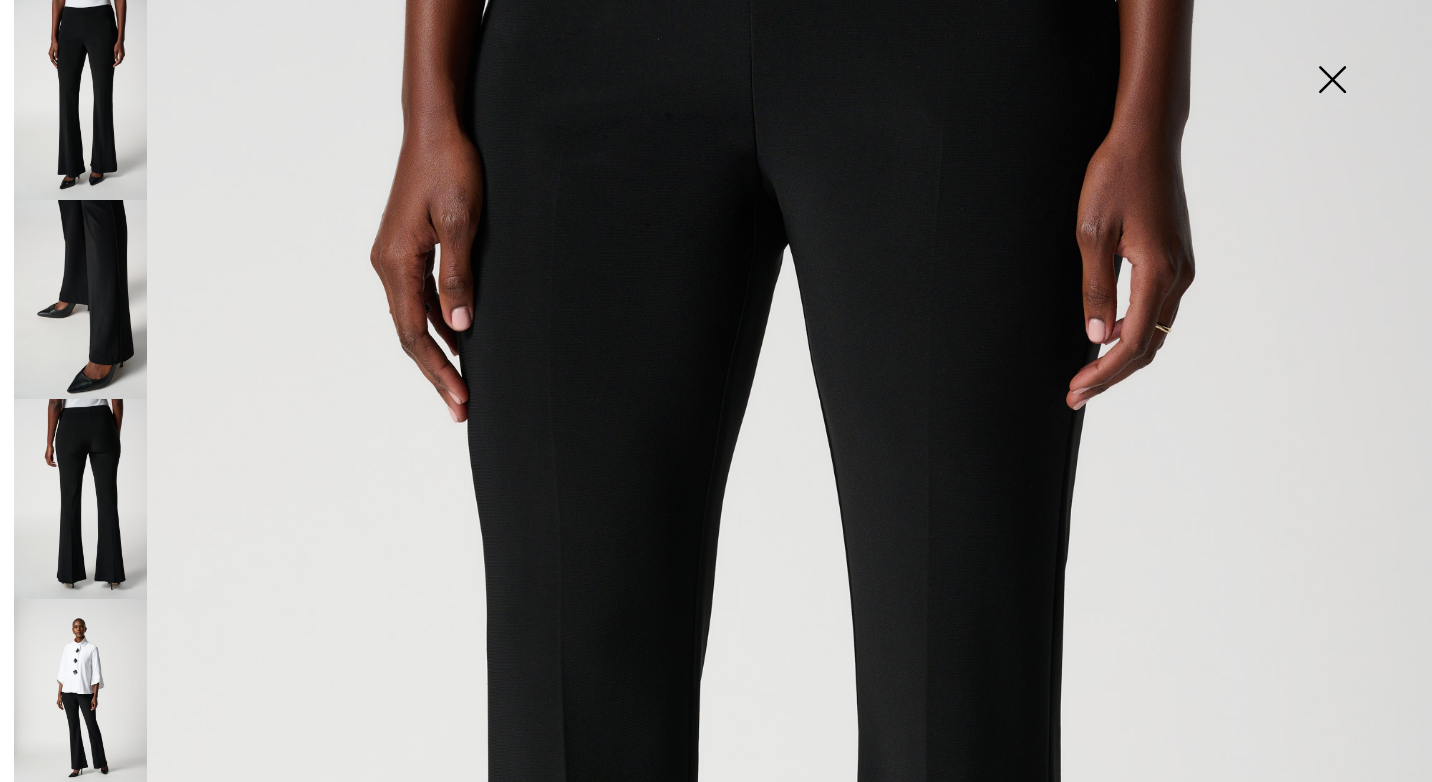 click at bounding box center (80, 699) 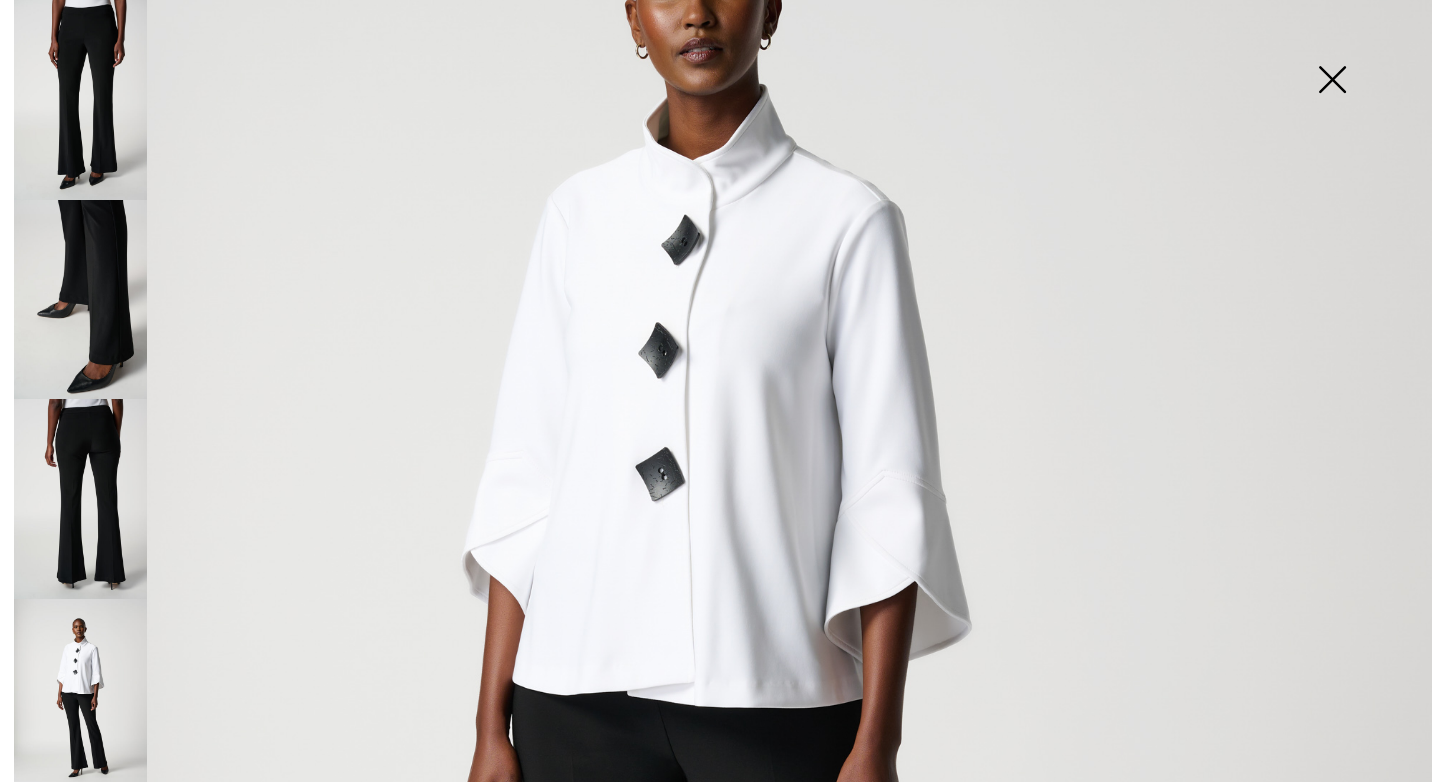 click at bounding box center [80, 499] 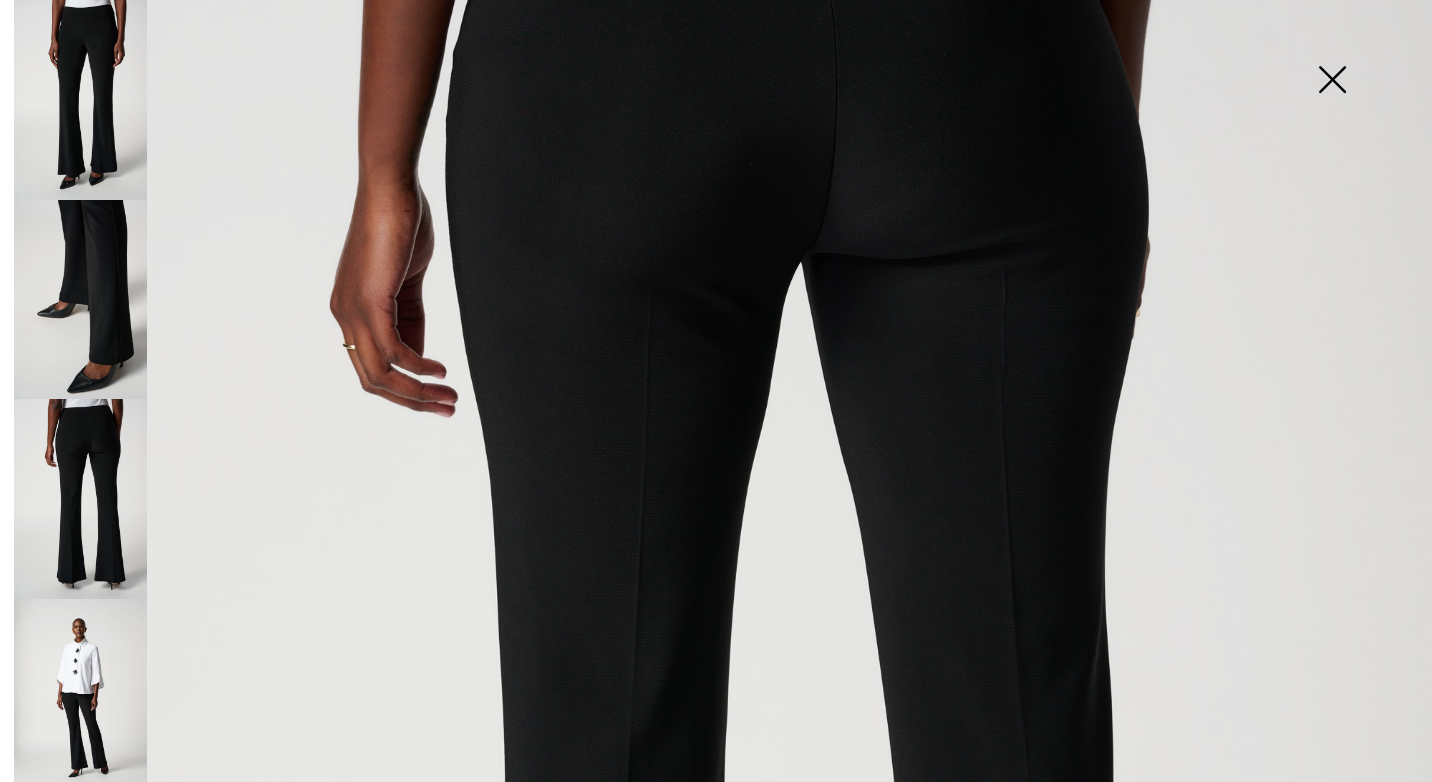 click at bounding box center (80, 300) 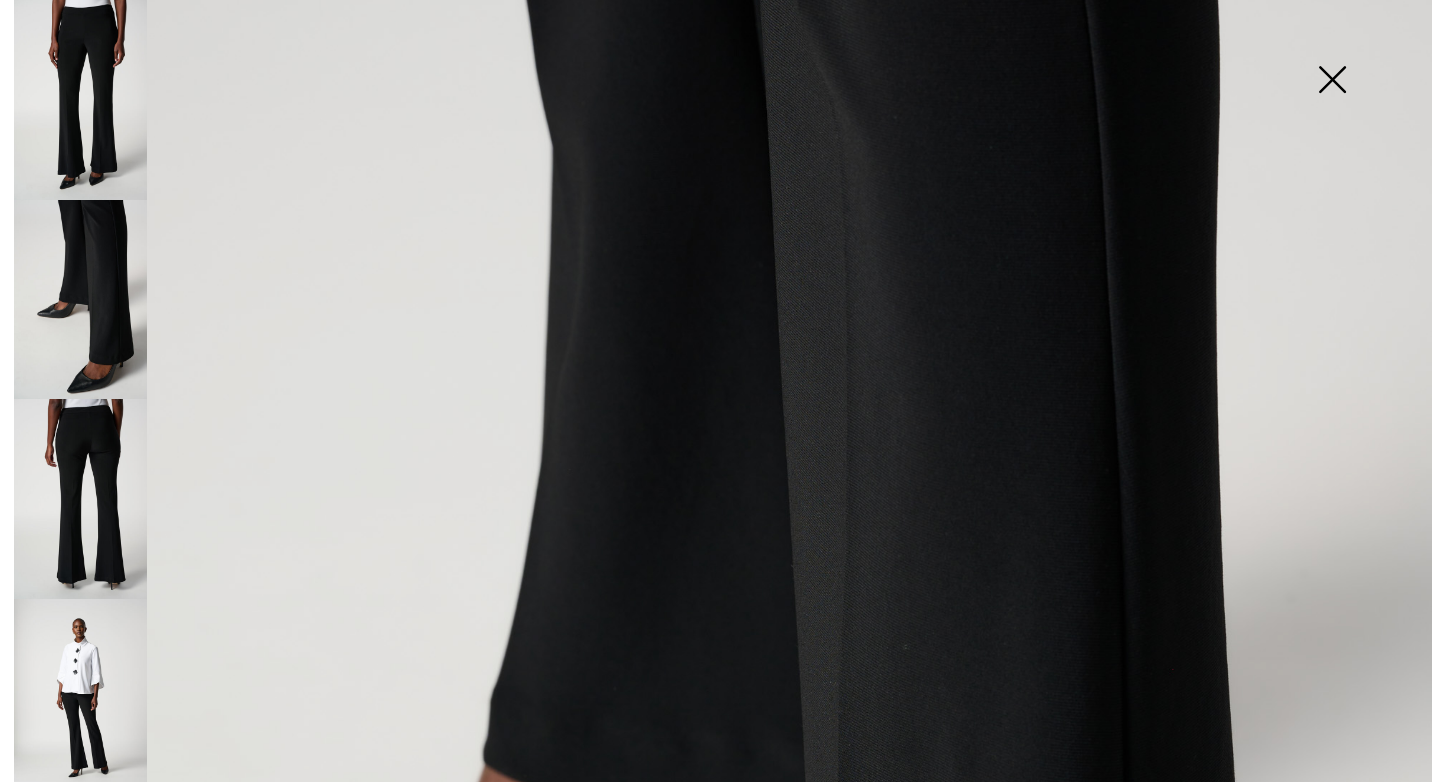 click at bounding box center [1332, 81] 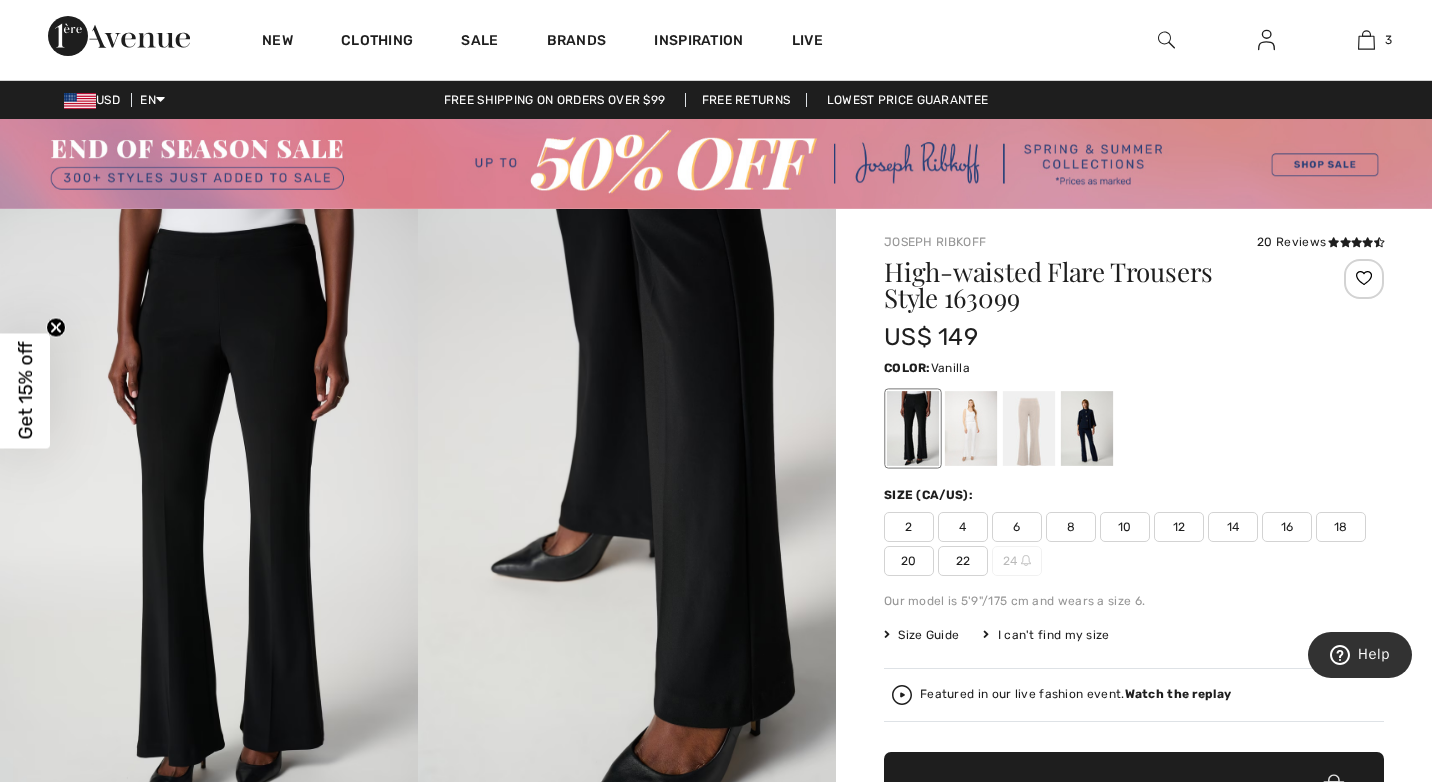 scroll, scrollTop: 0, scrollLeft: 0, axis: both 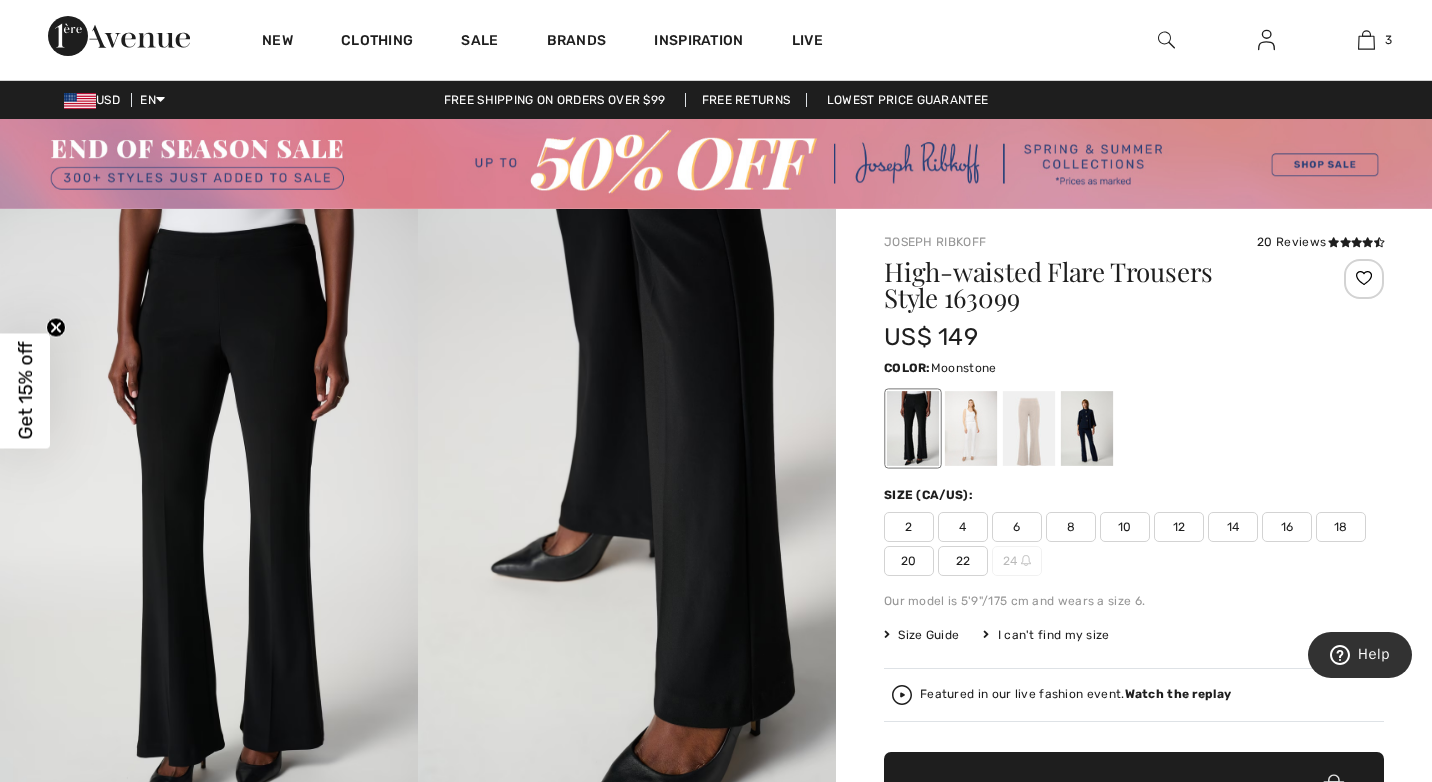 click at bounding box center [1029, 428] 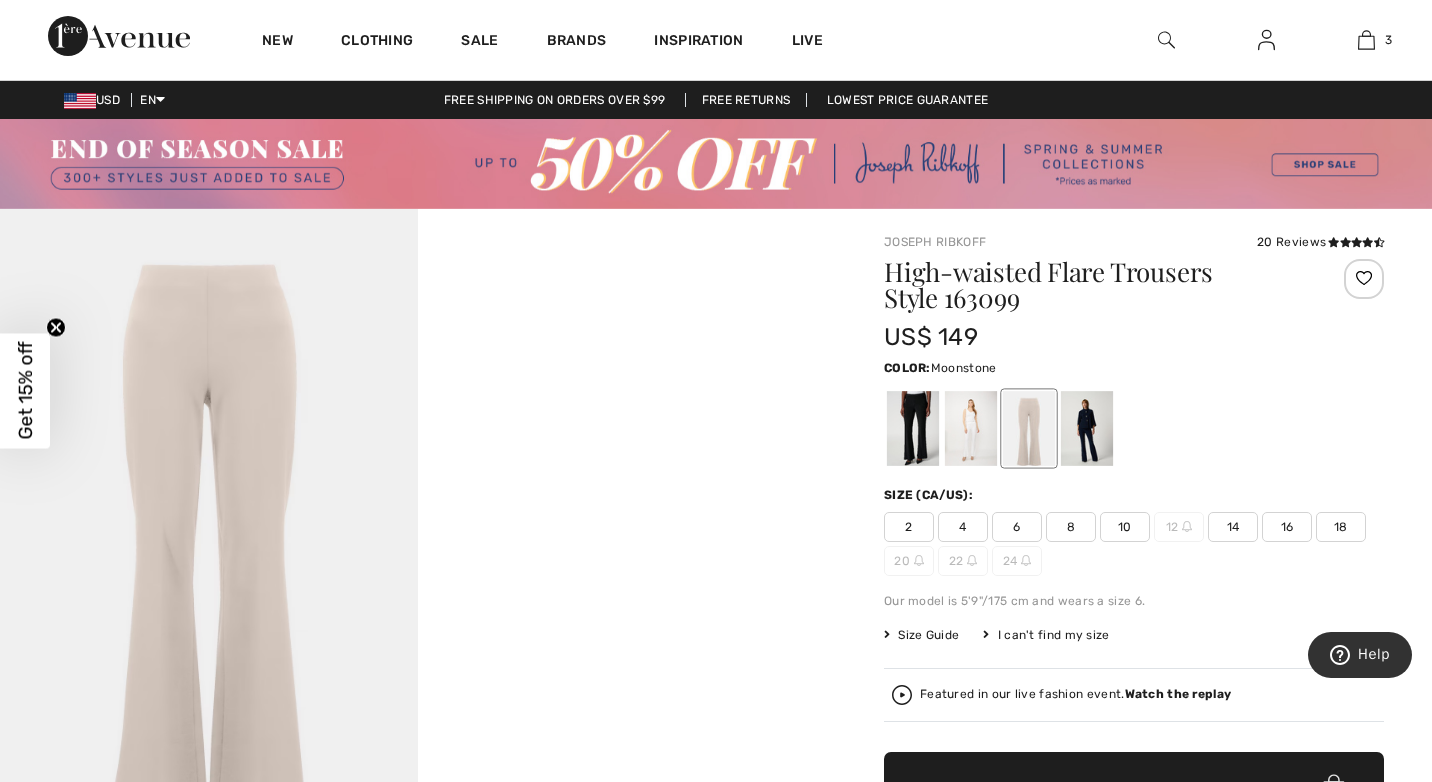 scroll, scrollTop: 0, scrollLeft: 0, axis: both 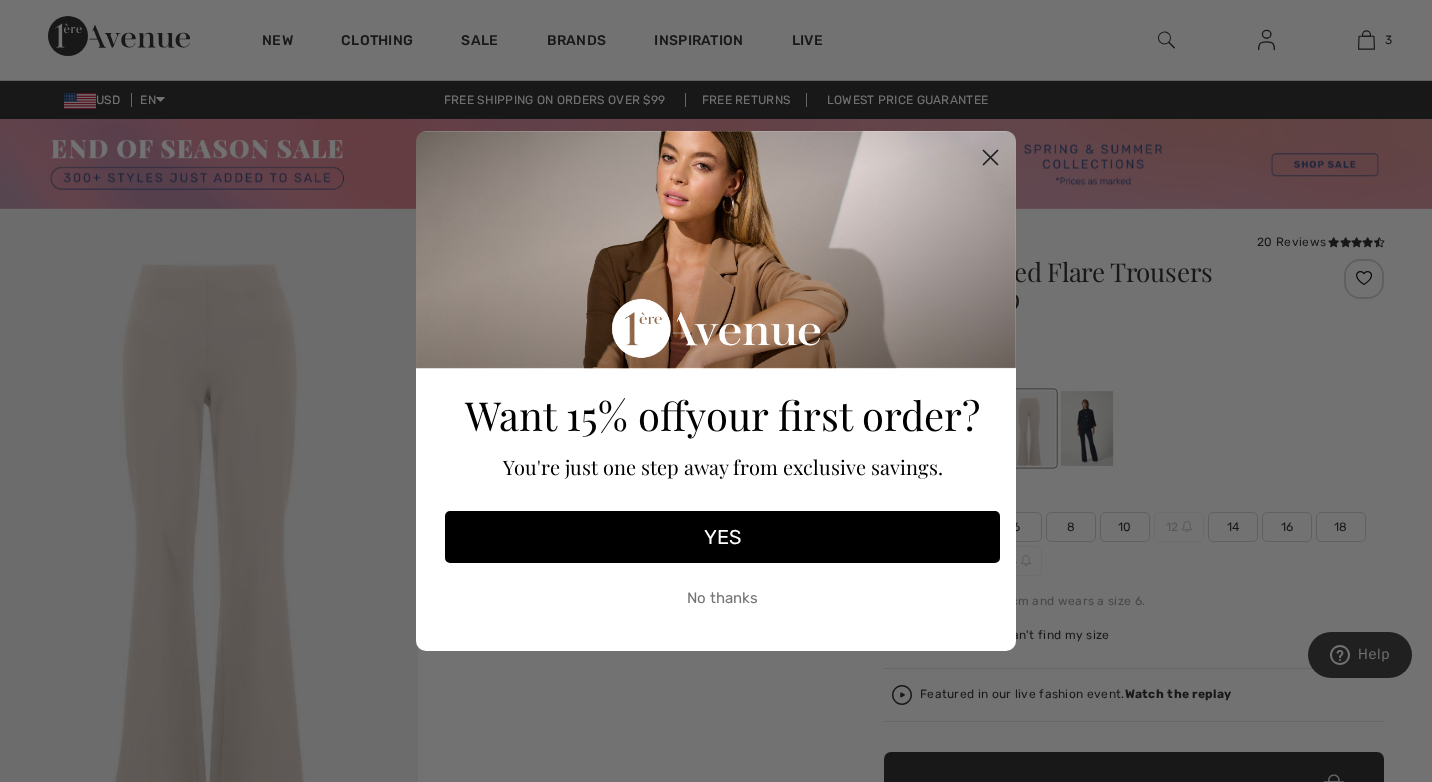 click 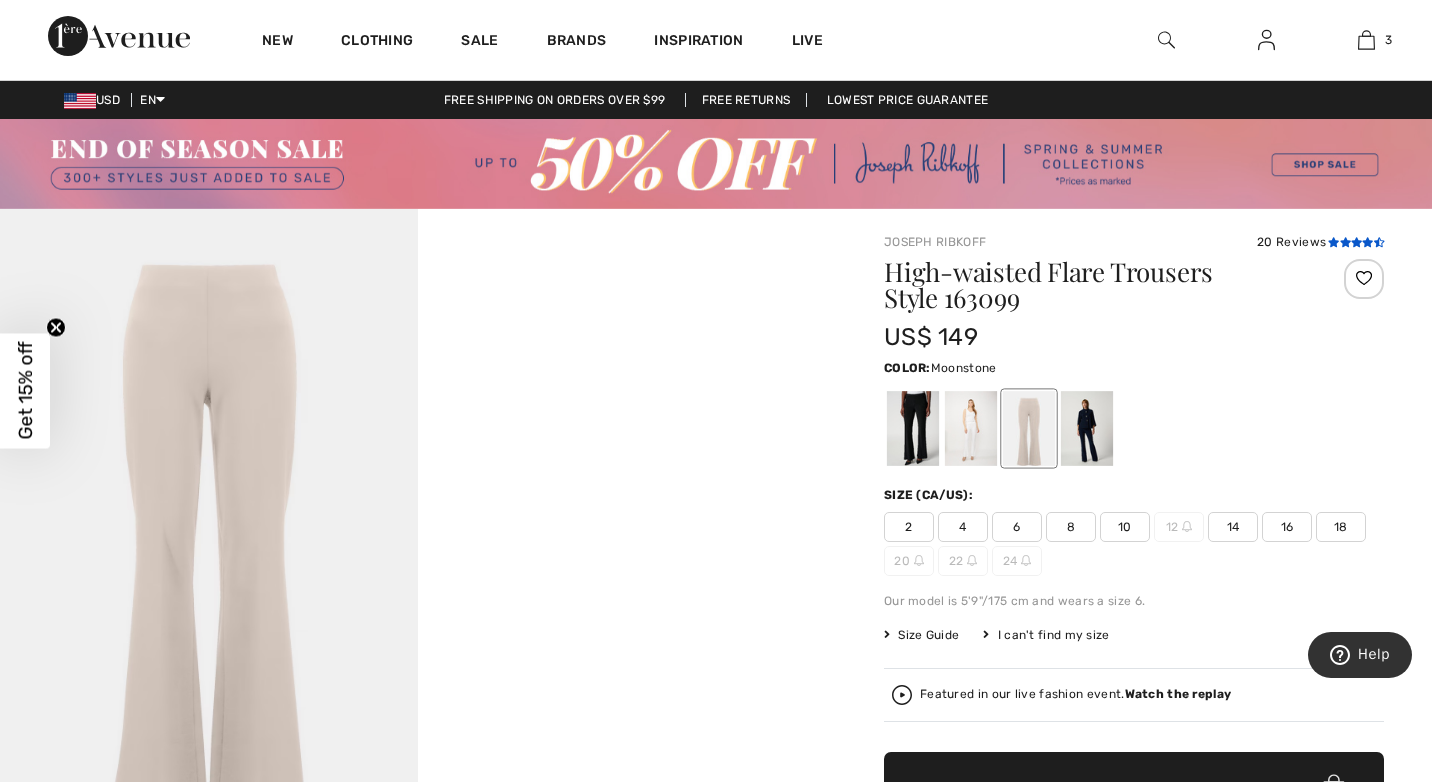 click at bounding box center [1345, 242] 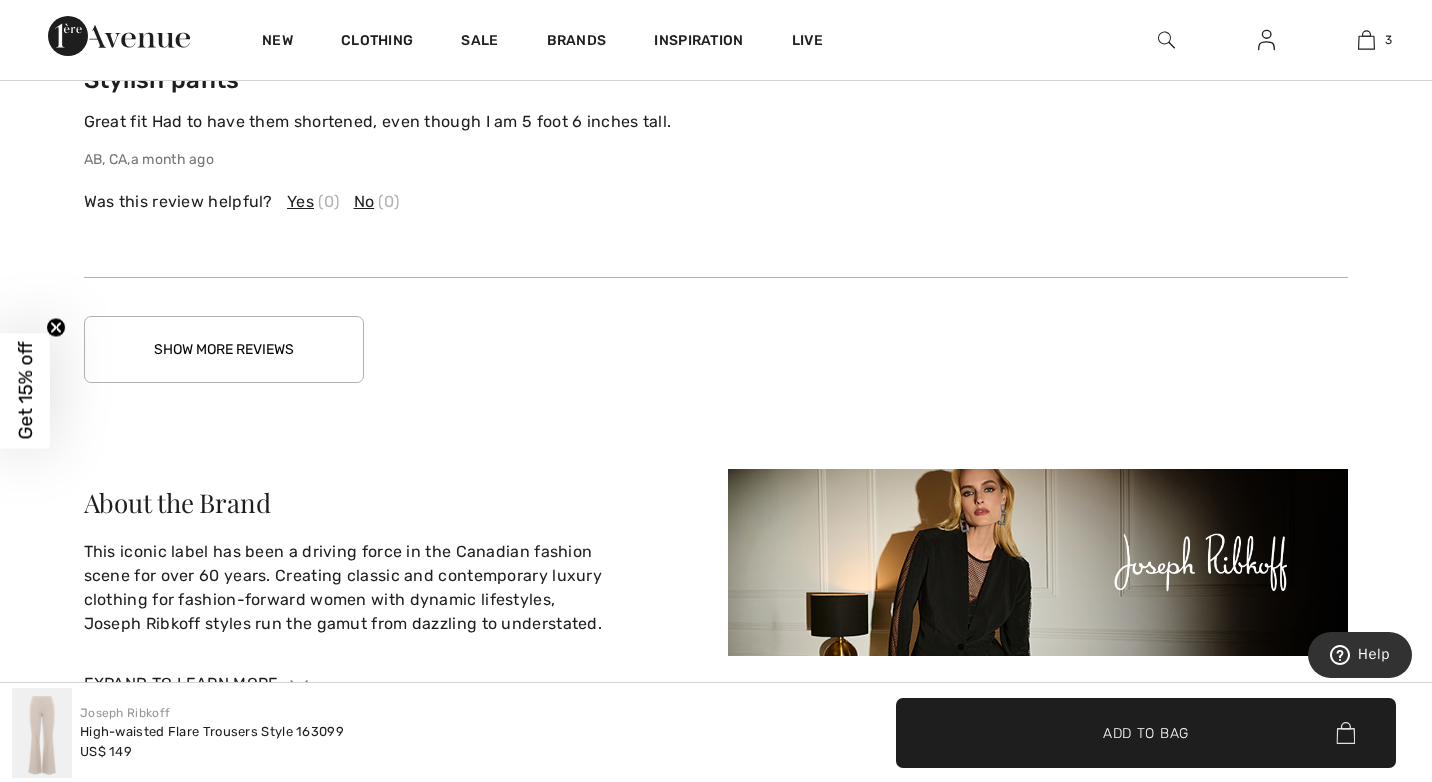 scroll, scrollTop: 2948, scrollLeft: 0, axis: vertical 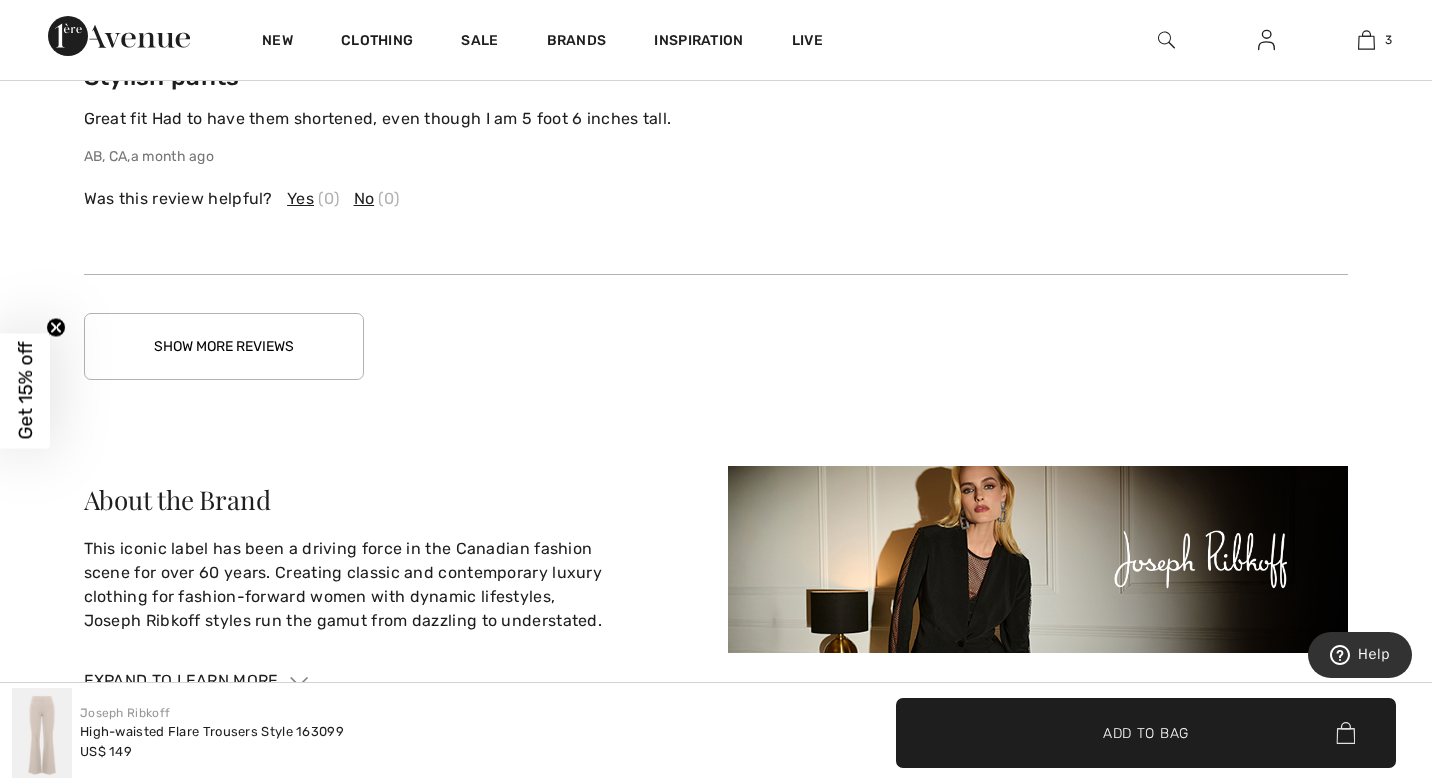 click on "Show More Reviews" at bounding box center (224, 346) 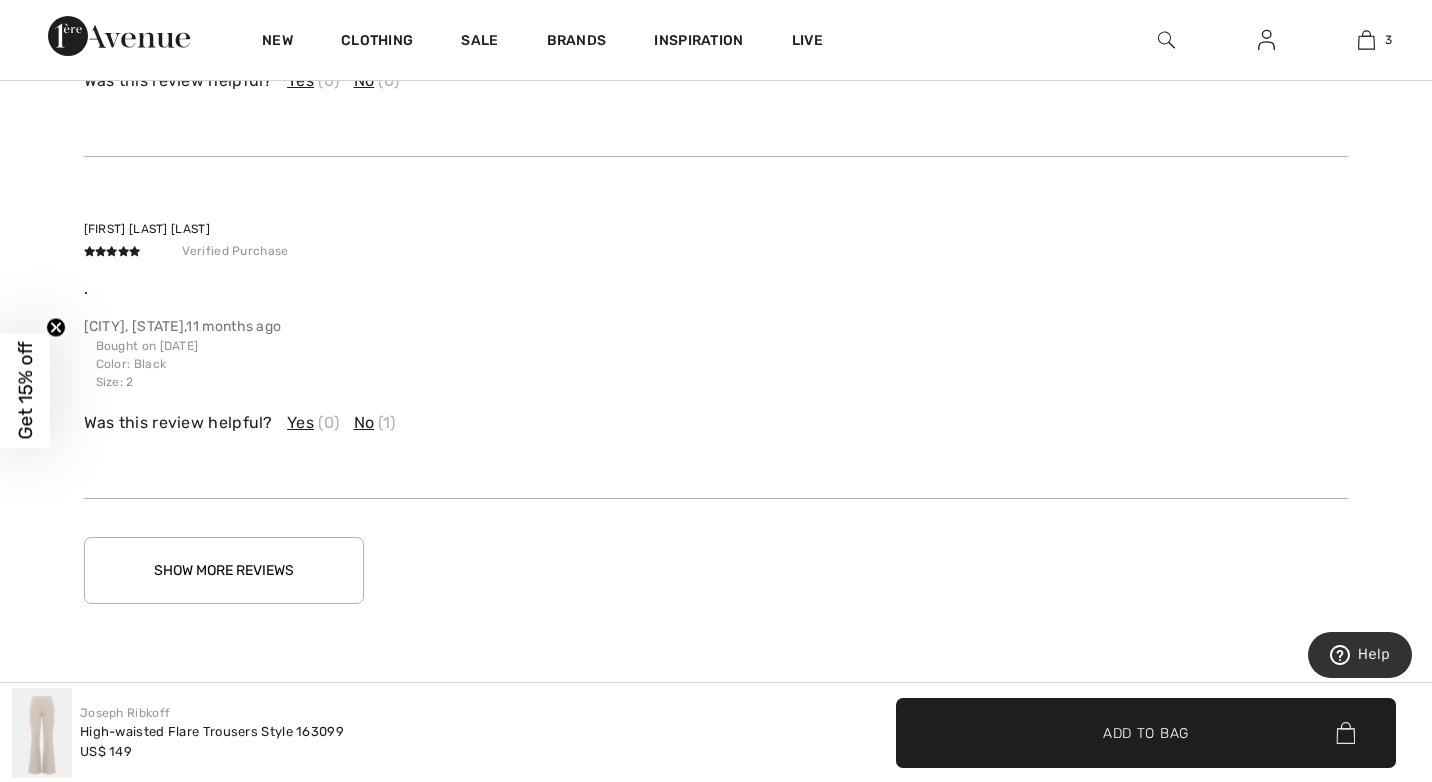 scroll, scrollTop: 3753, scrollLeft: 0, axis: vertical 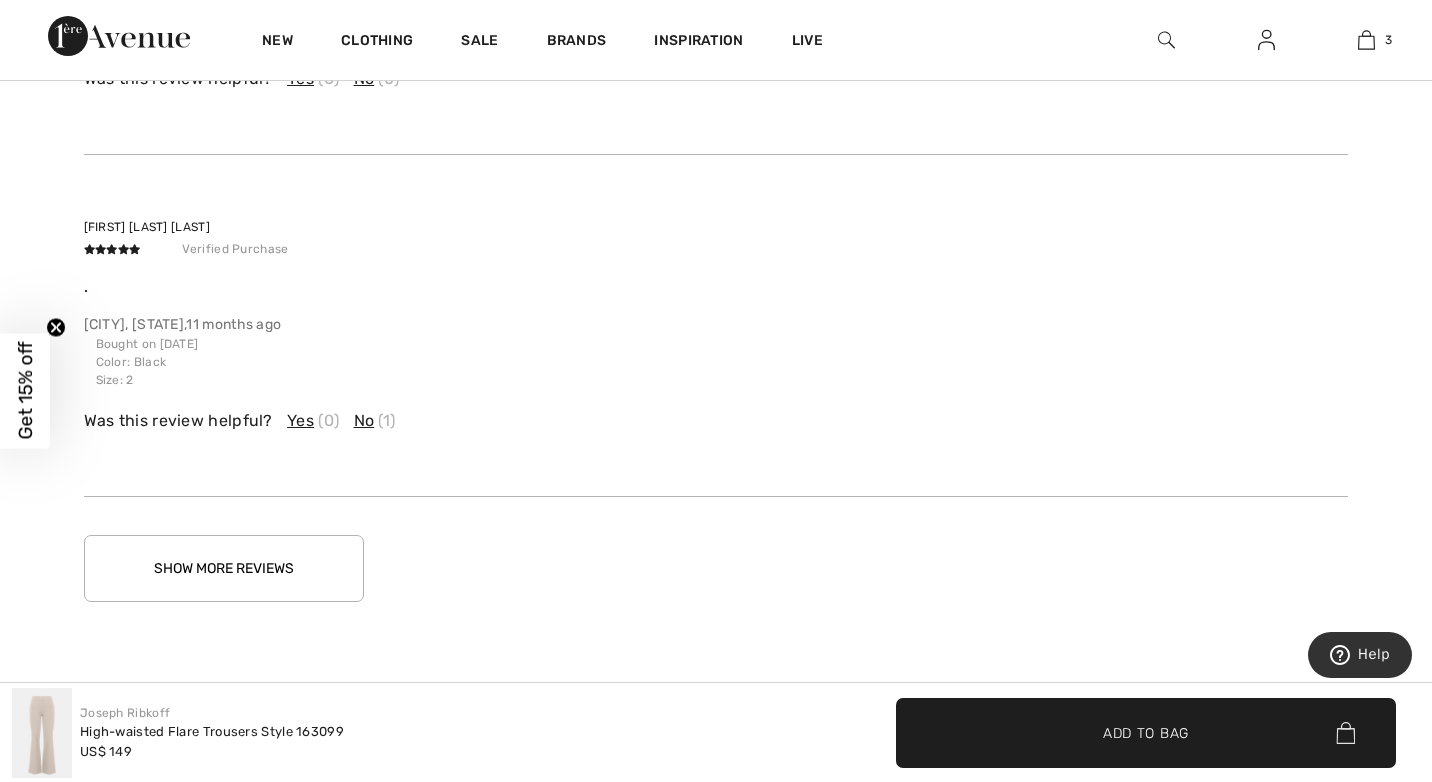 click on "Show More Reviews" at bounding box center (224, 568) 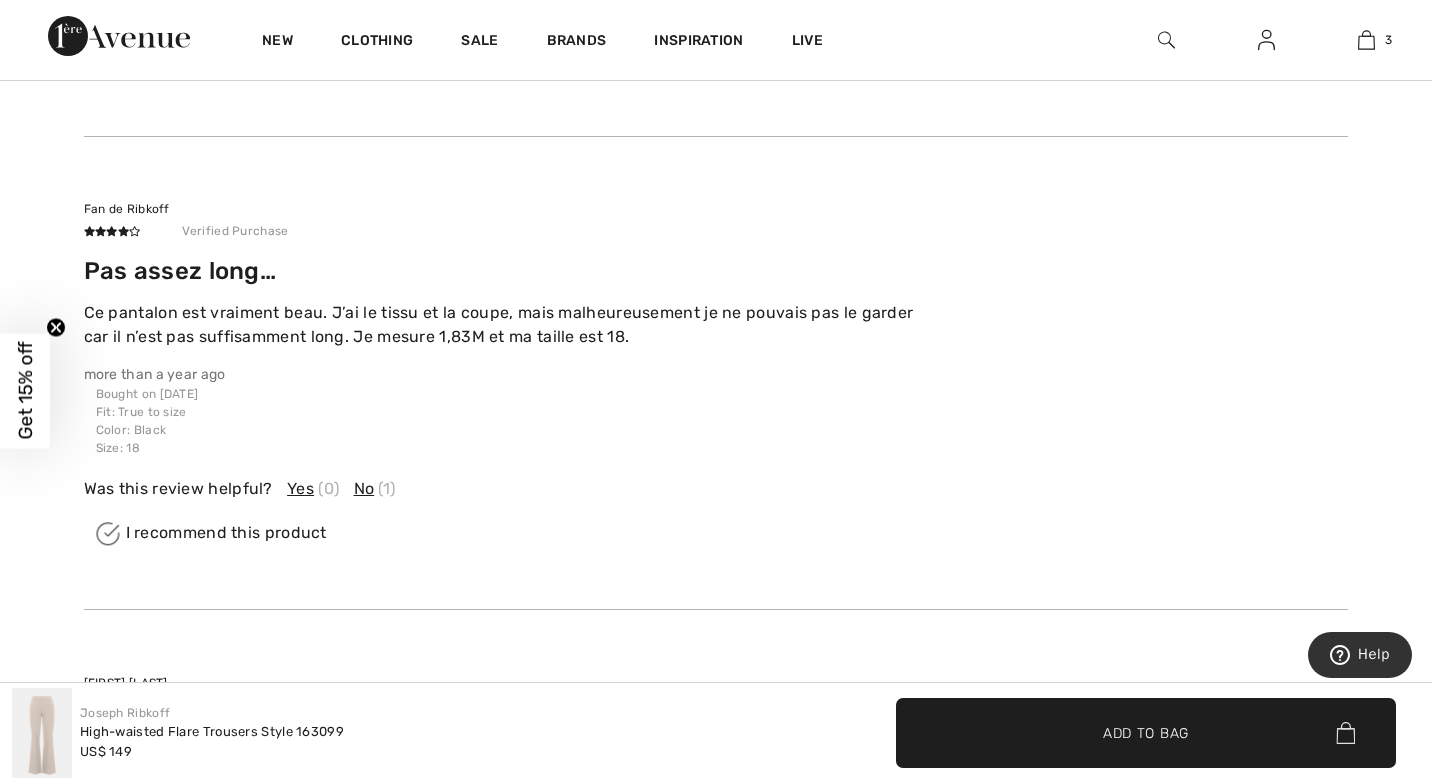 scroll, scrollTop: 4127, scrollLeft: 0, axis: vertical 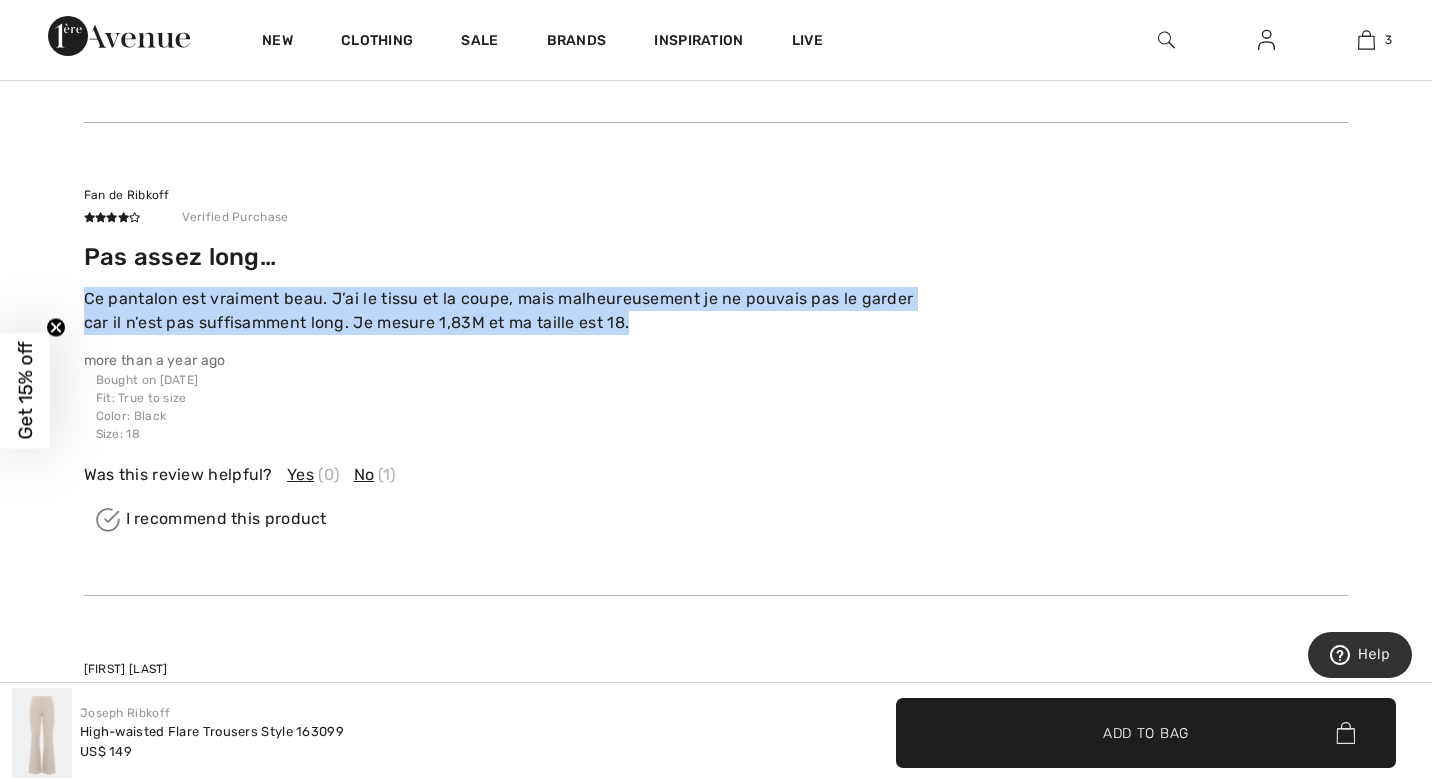 drag, startPoint x: 647, startPoint y: 318, endPoint x: 76, endPoint y: 283, distance: 572.07166 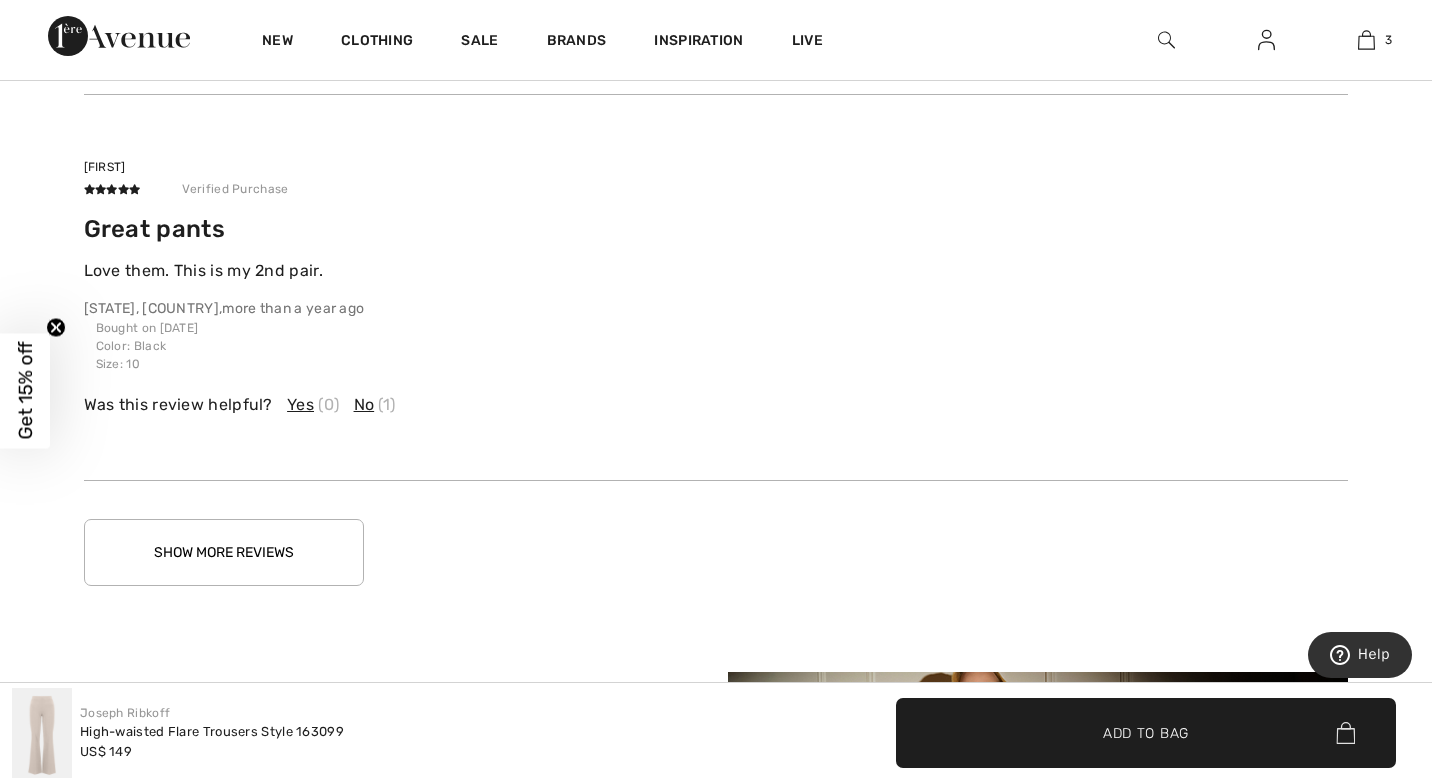 scroll, scrollTop: 5000, scrollLeft: 0, axis: vertical 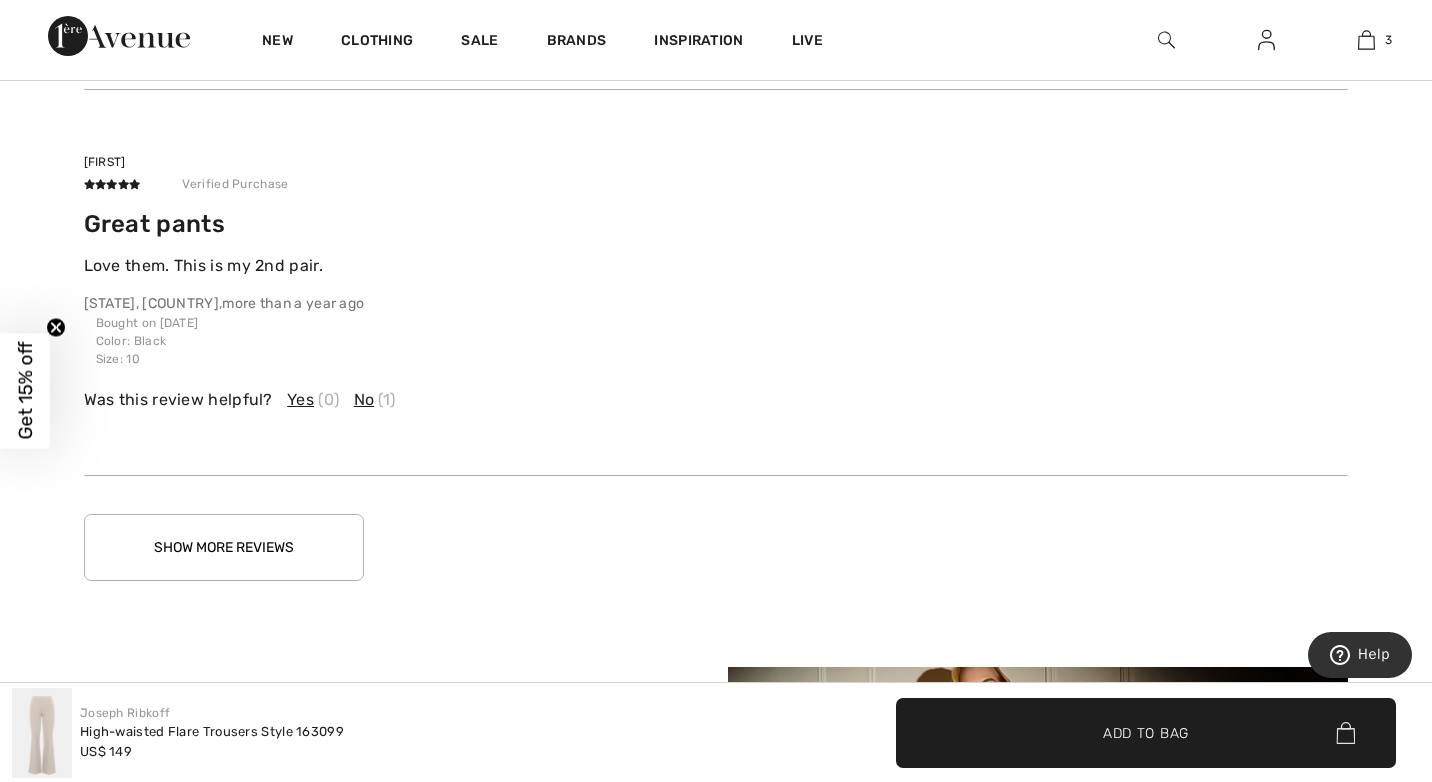 click on "Show More Reviews" at bounding box center [224, 547] 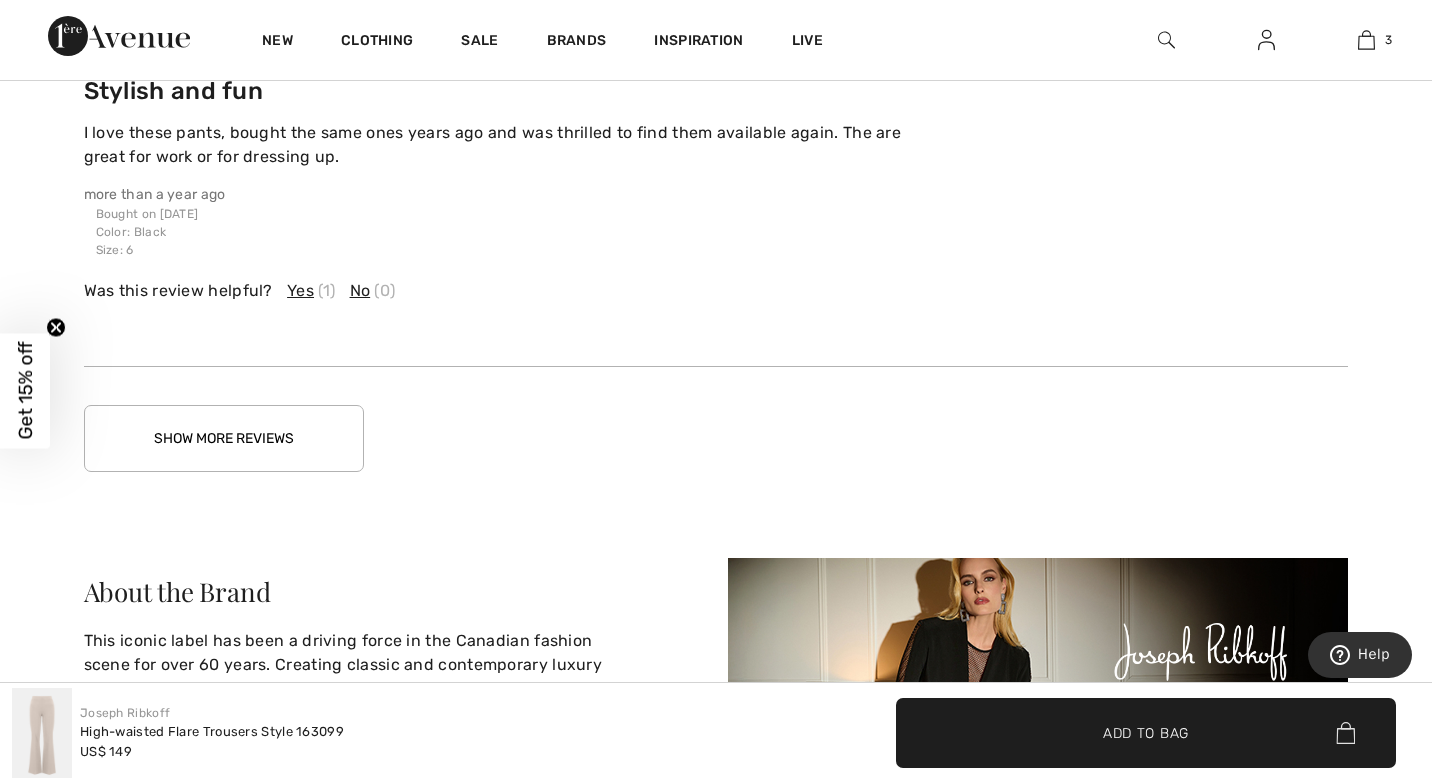 scroll, scrollTop: 6420, scrollLeft: 0, axis: vertical 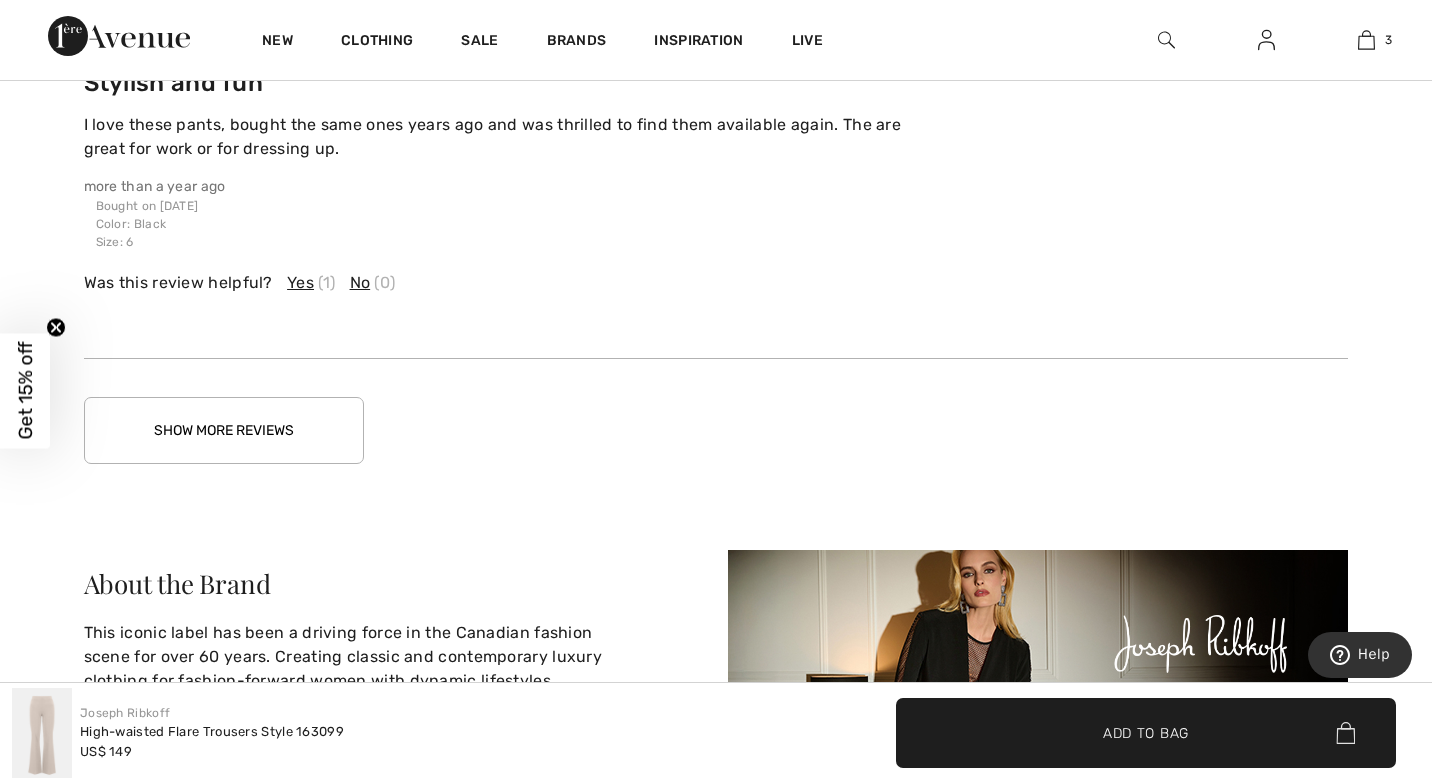 click on "Show More Reviews" at bounding box center [224, 430] 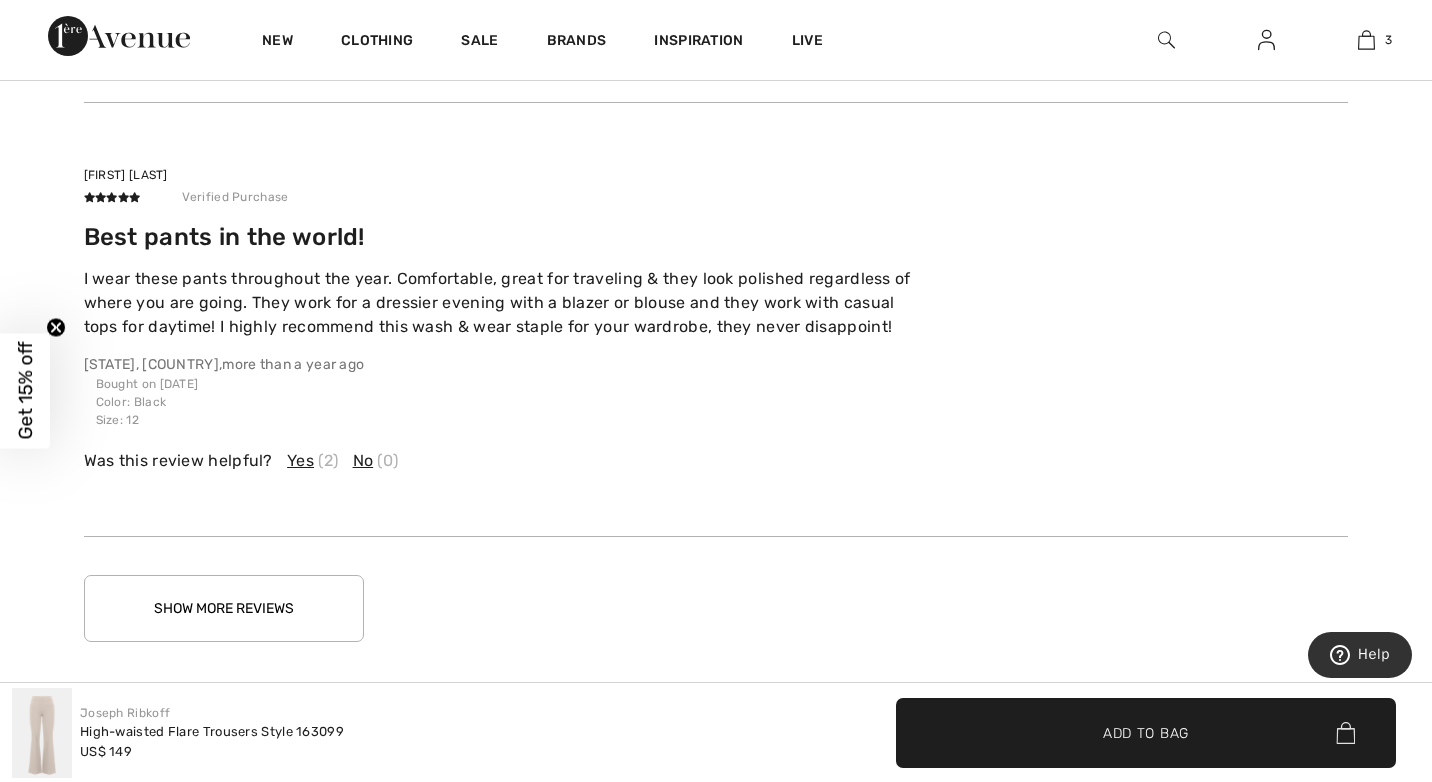 scroll, scrollTop: 7430, scrollLeft: 0, axis: vertical 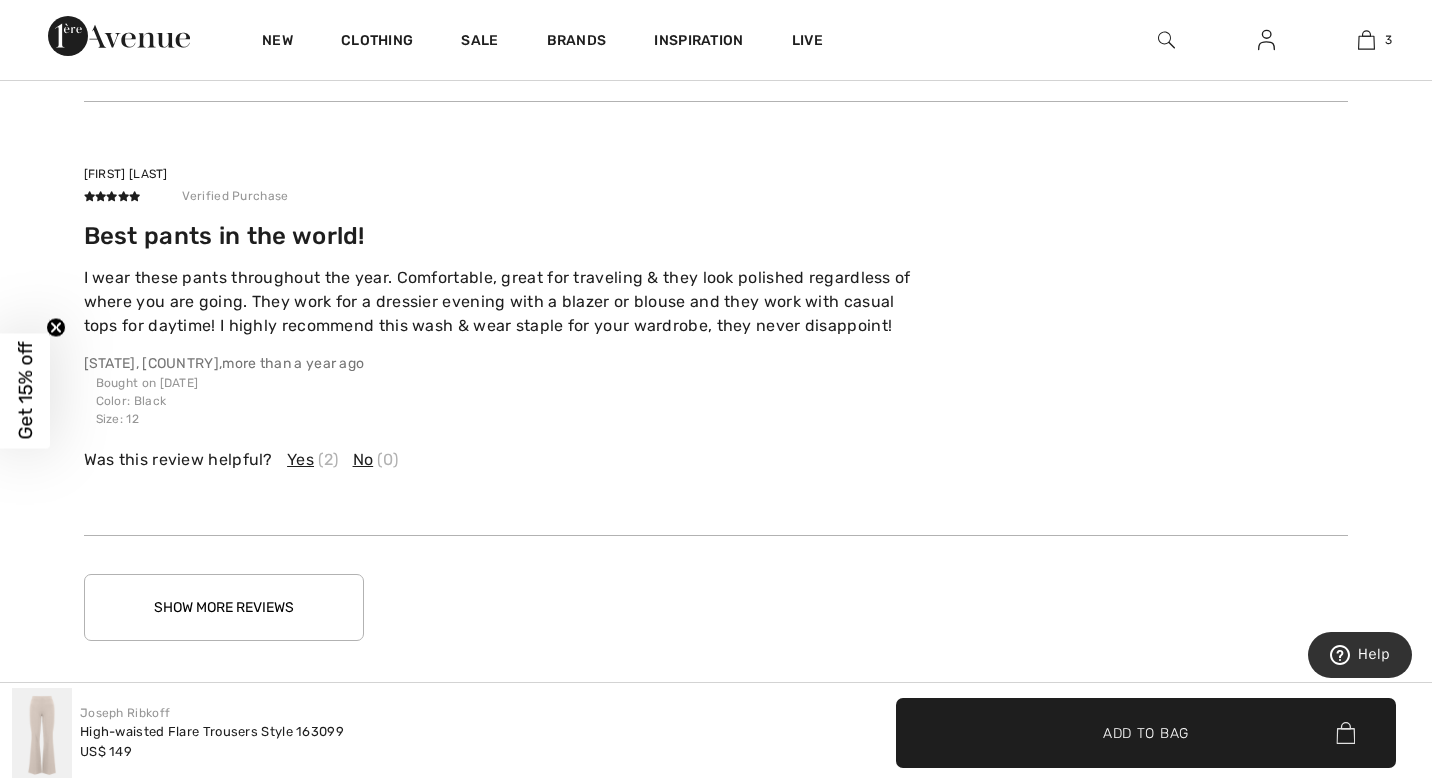 click on "Show More Reviews" at bounding box center (224, 607) 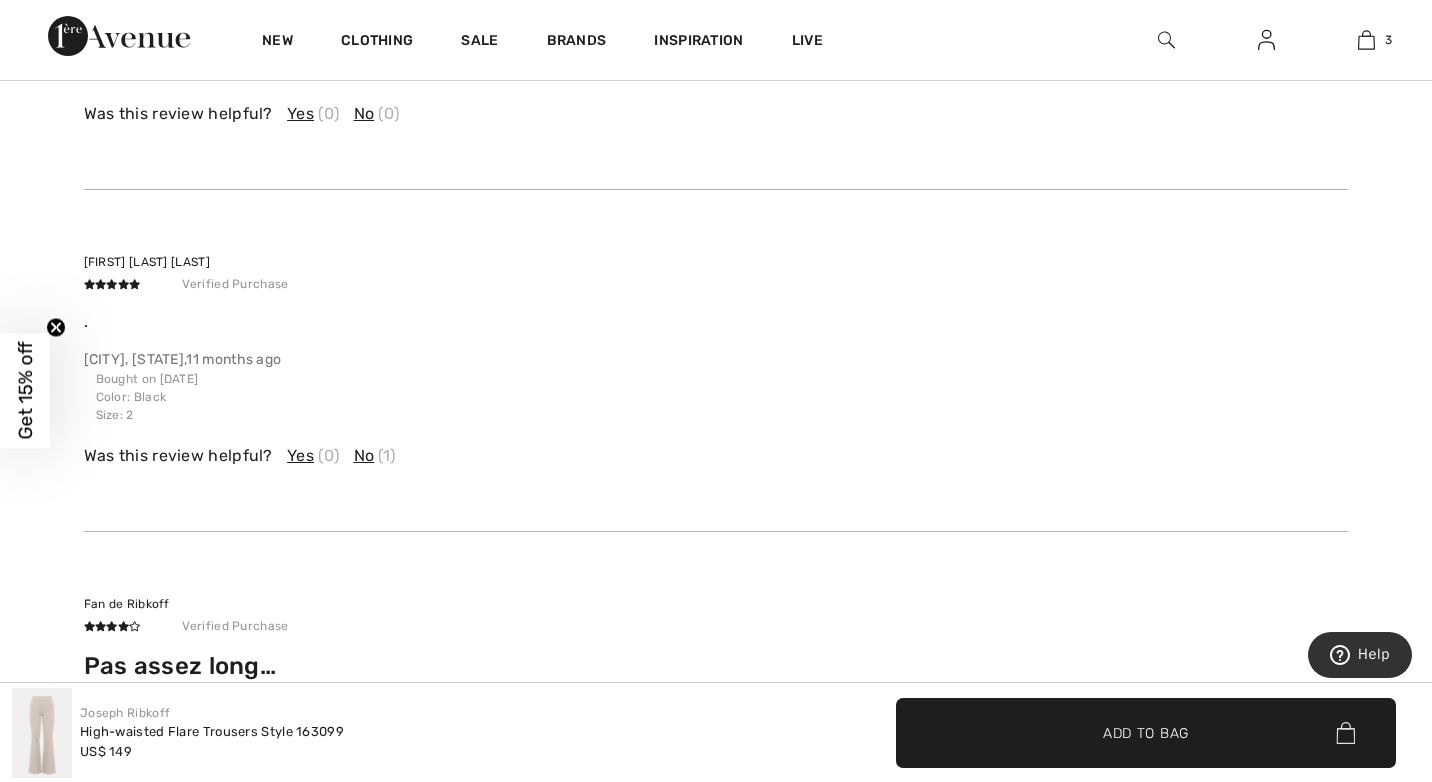scroll, scrollTop: 3903, scrollLeft: 0, axis: vertical 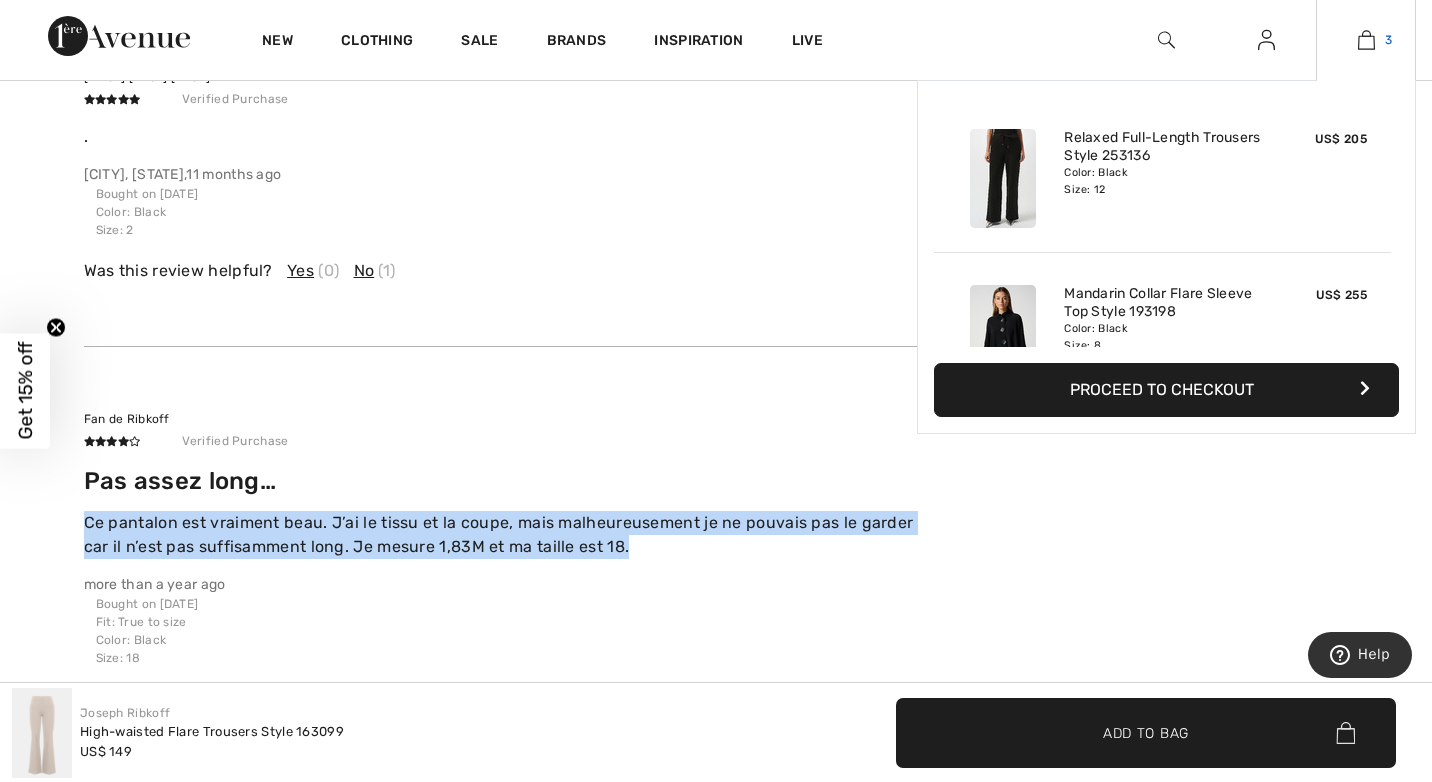 click at bounding box center [1366, 40] 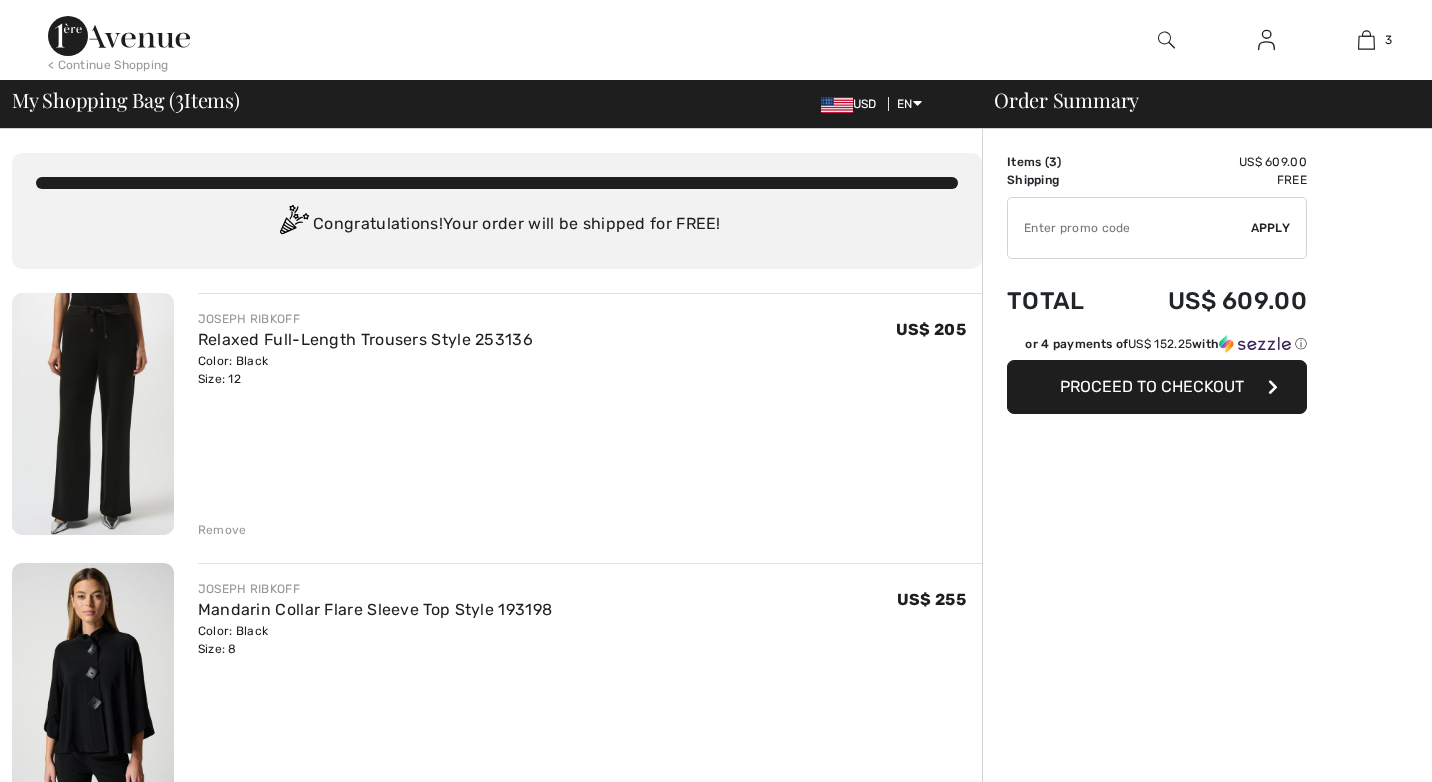 scroll, scrollTop: 0, scrollLeft: 0, axis: both 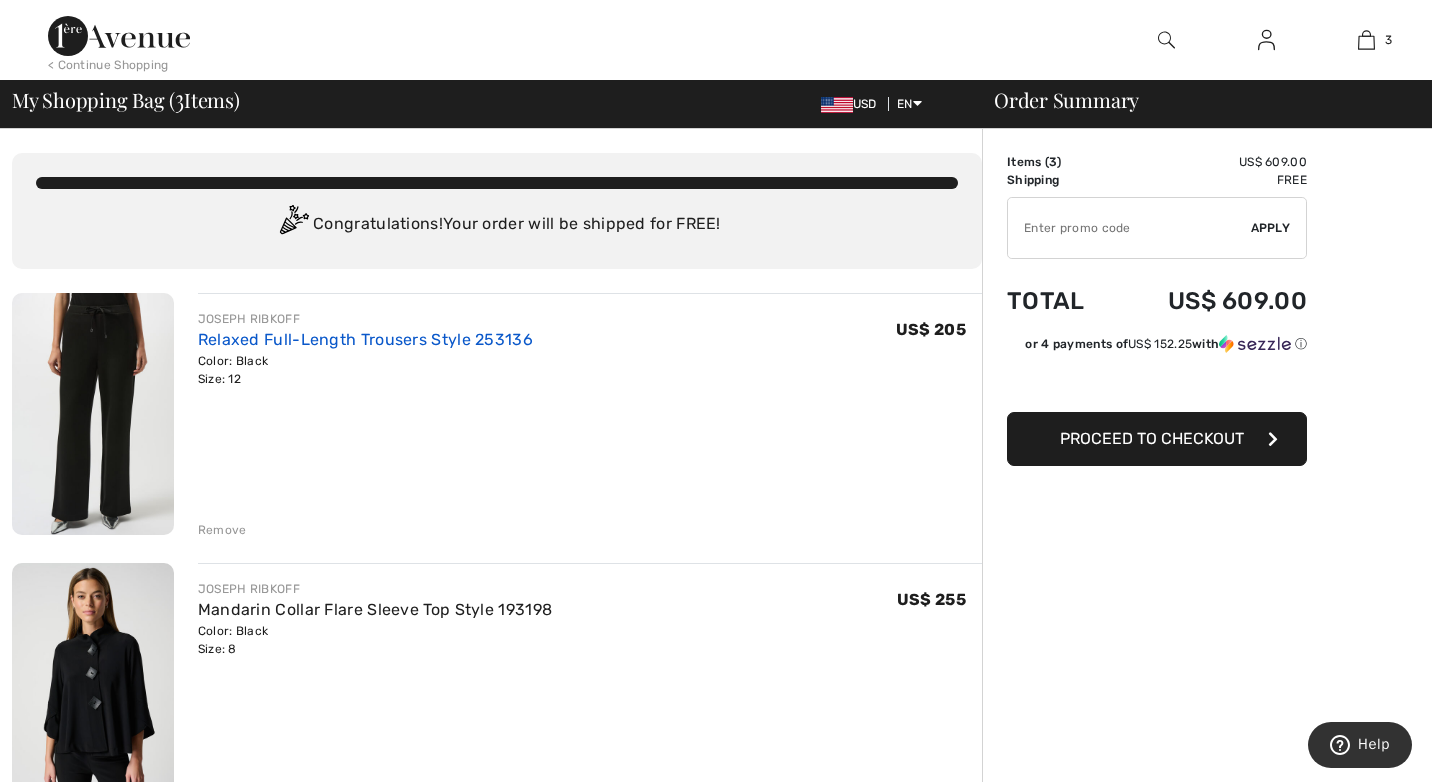 click on "Relaxed Full-Length Trousers Style 253136" at bounding box center [365, 339] 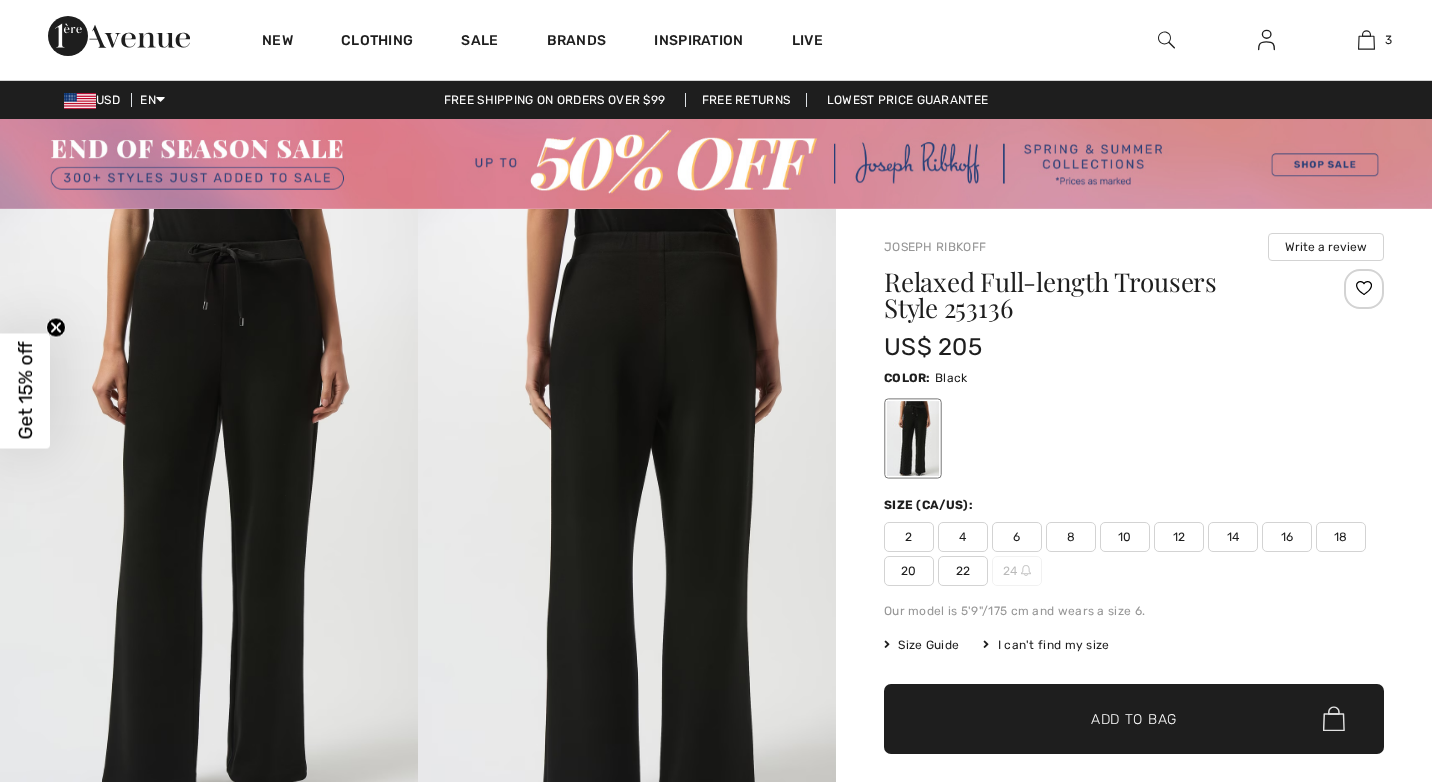 scroll, scrollTop: 0, scrollLeft: 0, axis: both 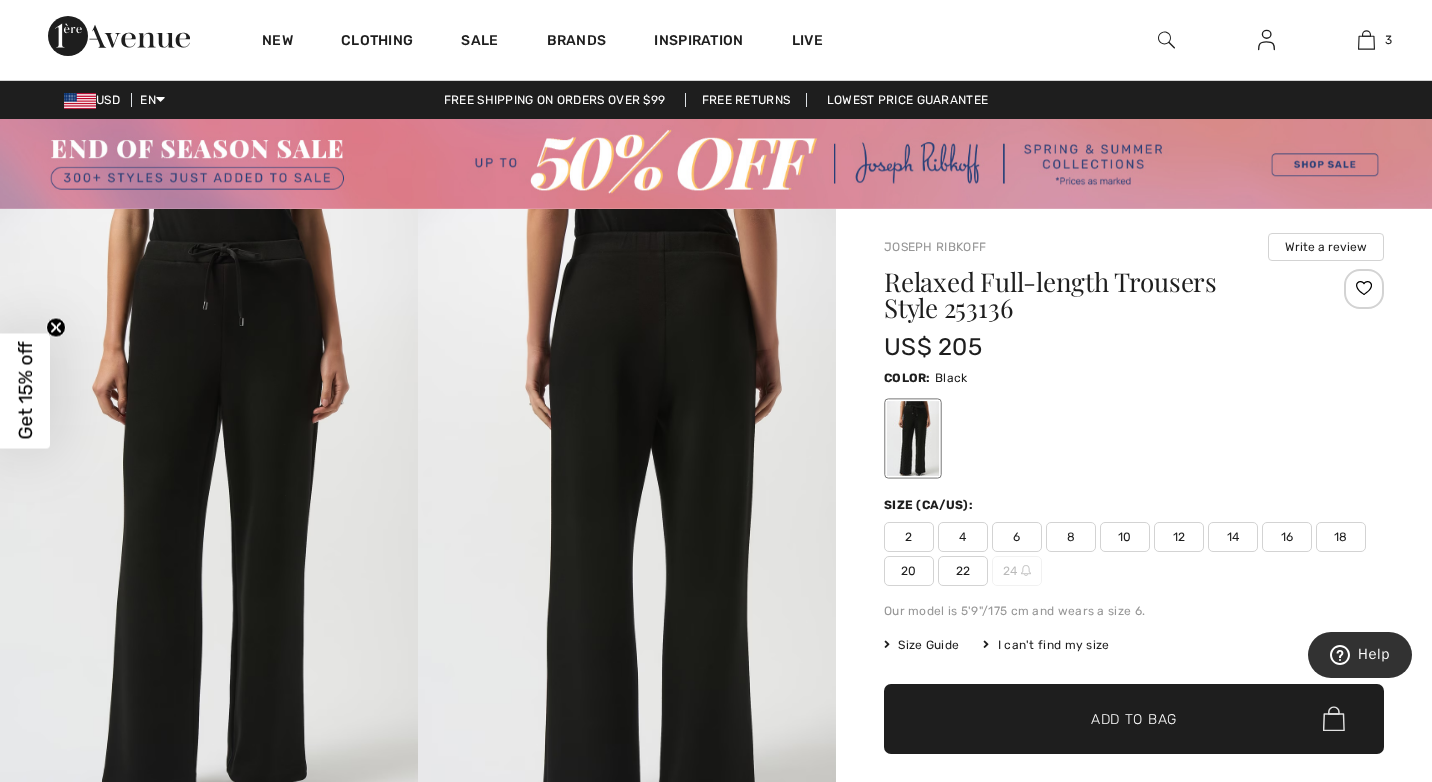 click on "US$ 205" at bounding box center (1092, 347) 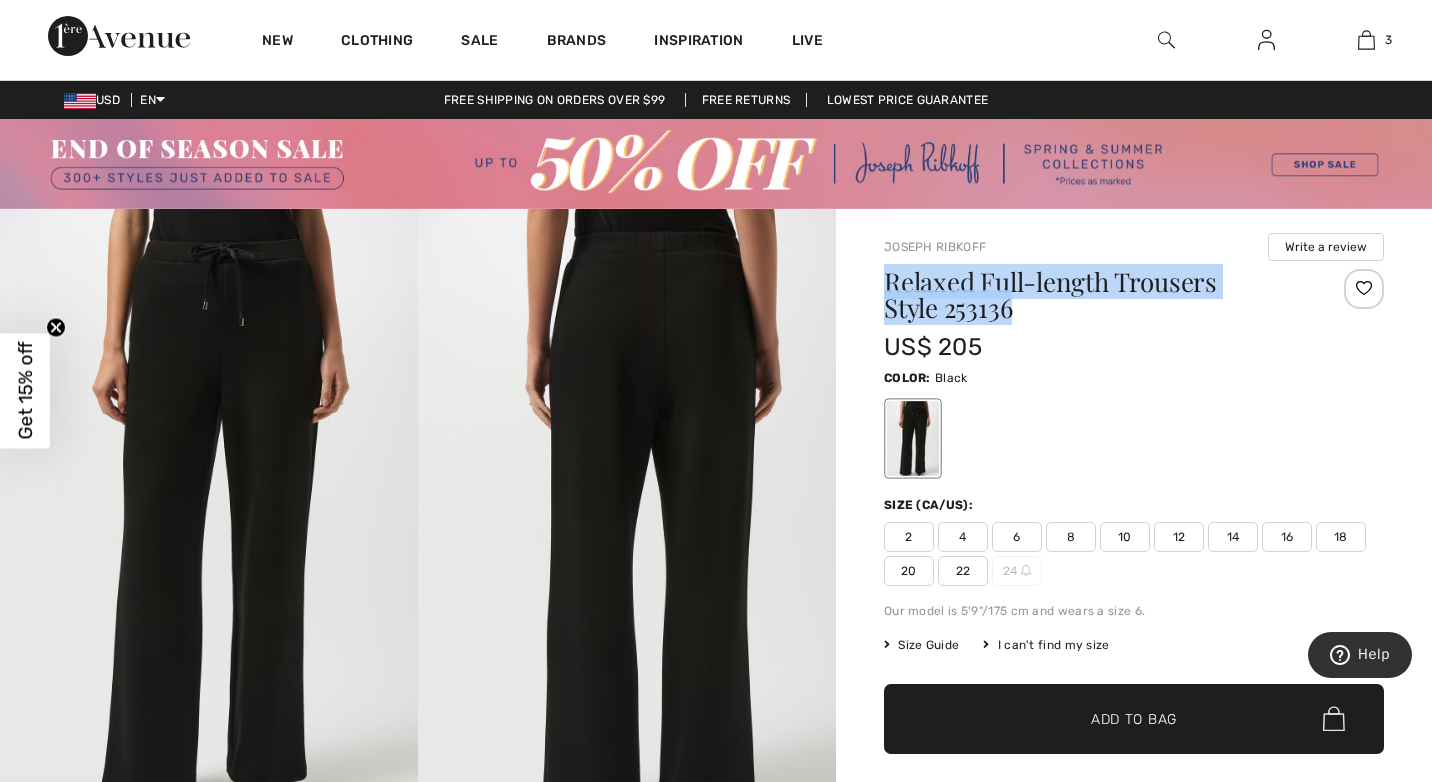 drag, startPoint x: 959, startPoint y: 314, endPoint x: 878, endPoint y: 263, distance: 95.71834 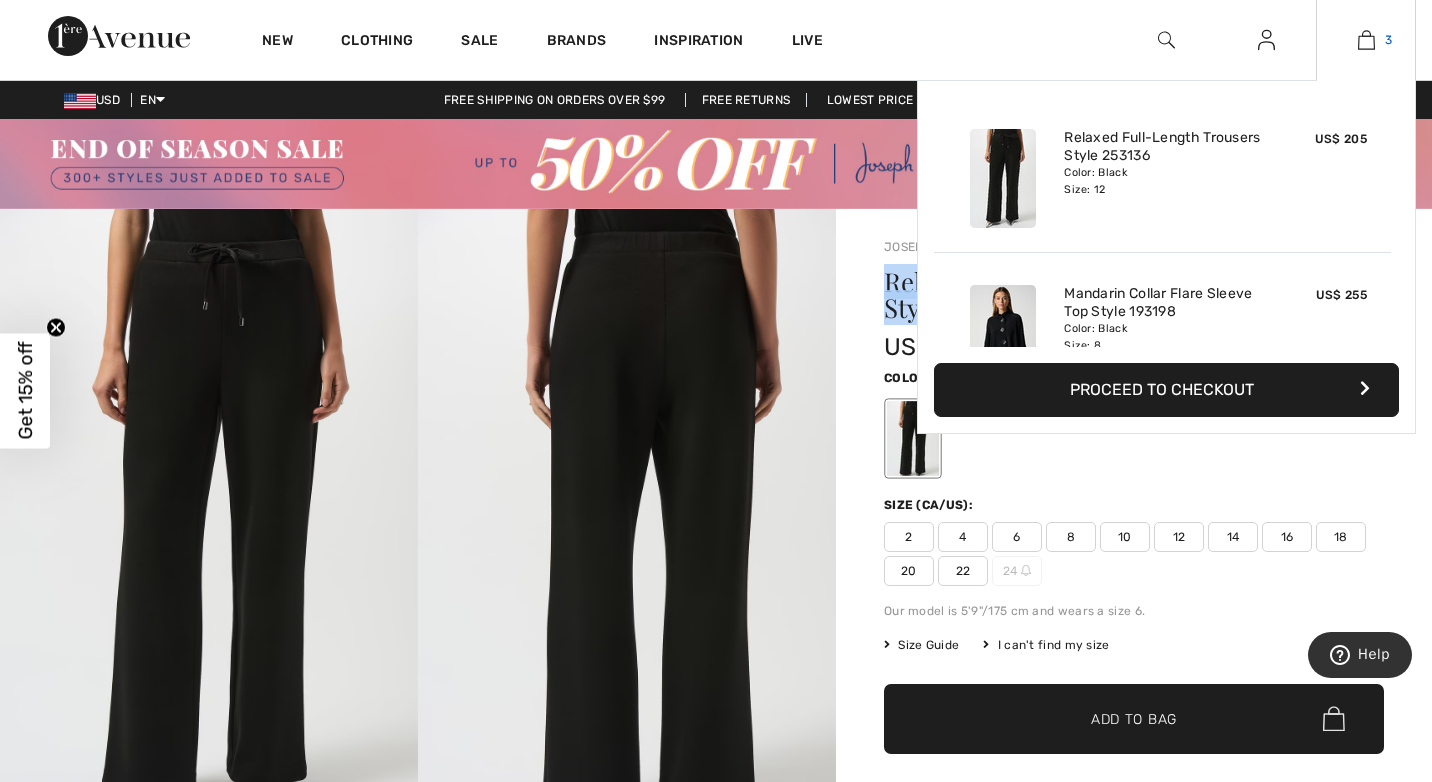 click at bounding box center (1366, 40) 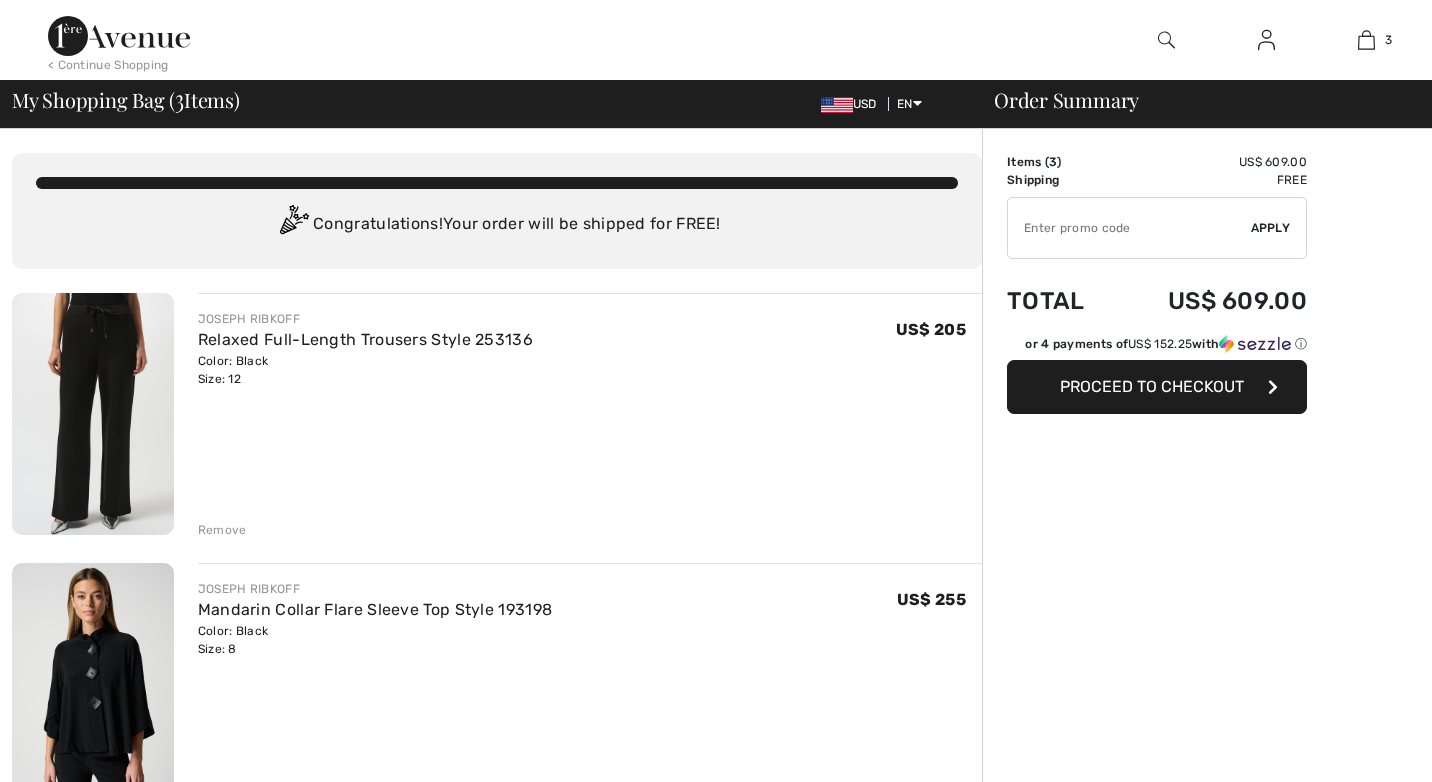 scroll, scrollTop: 0, scrollLeft: 0, axis: both 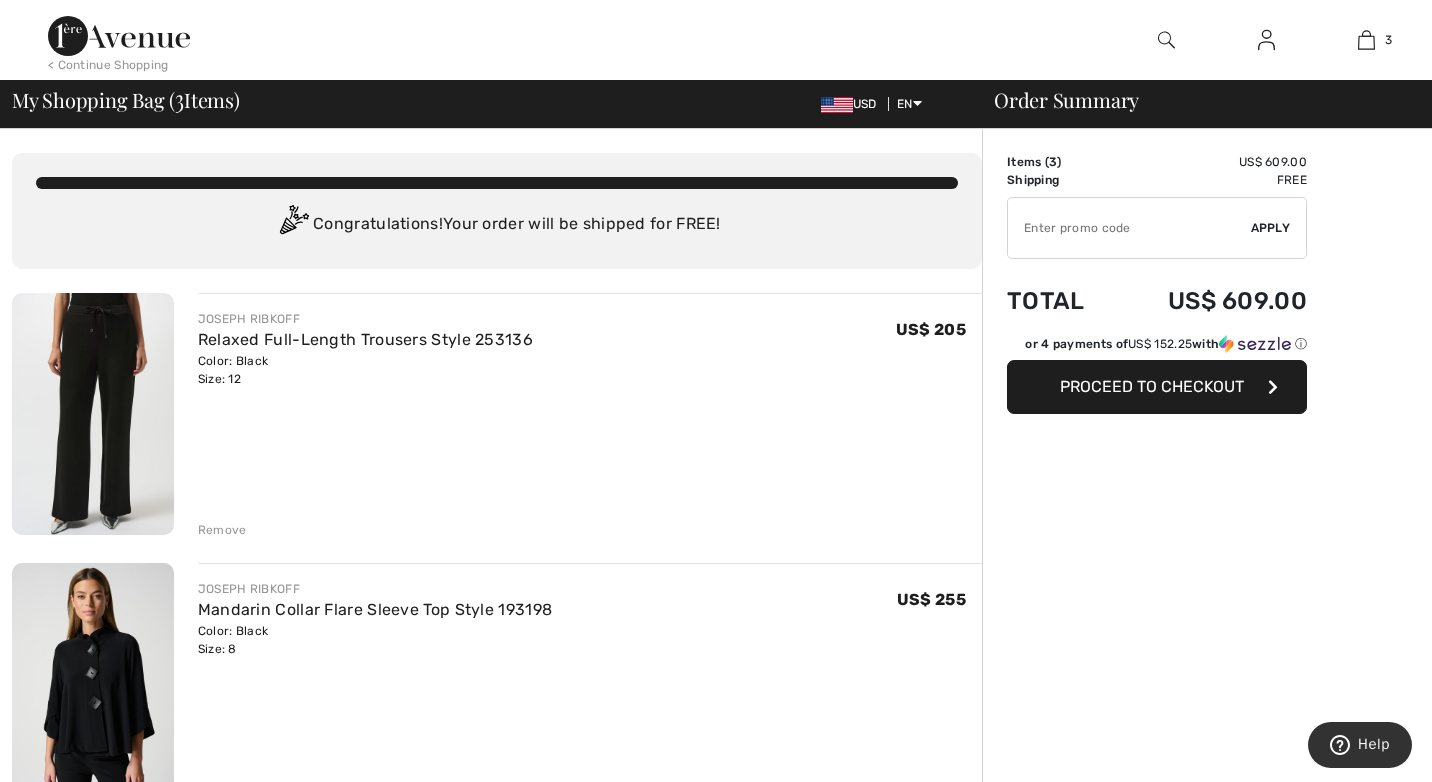 click on "Remove" at bounding box center [222, 530] 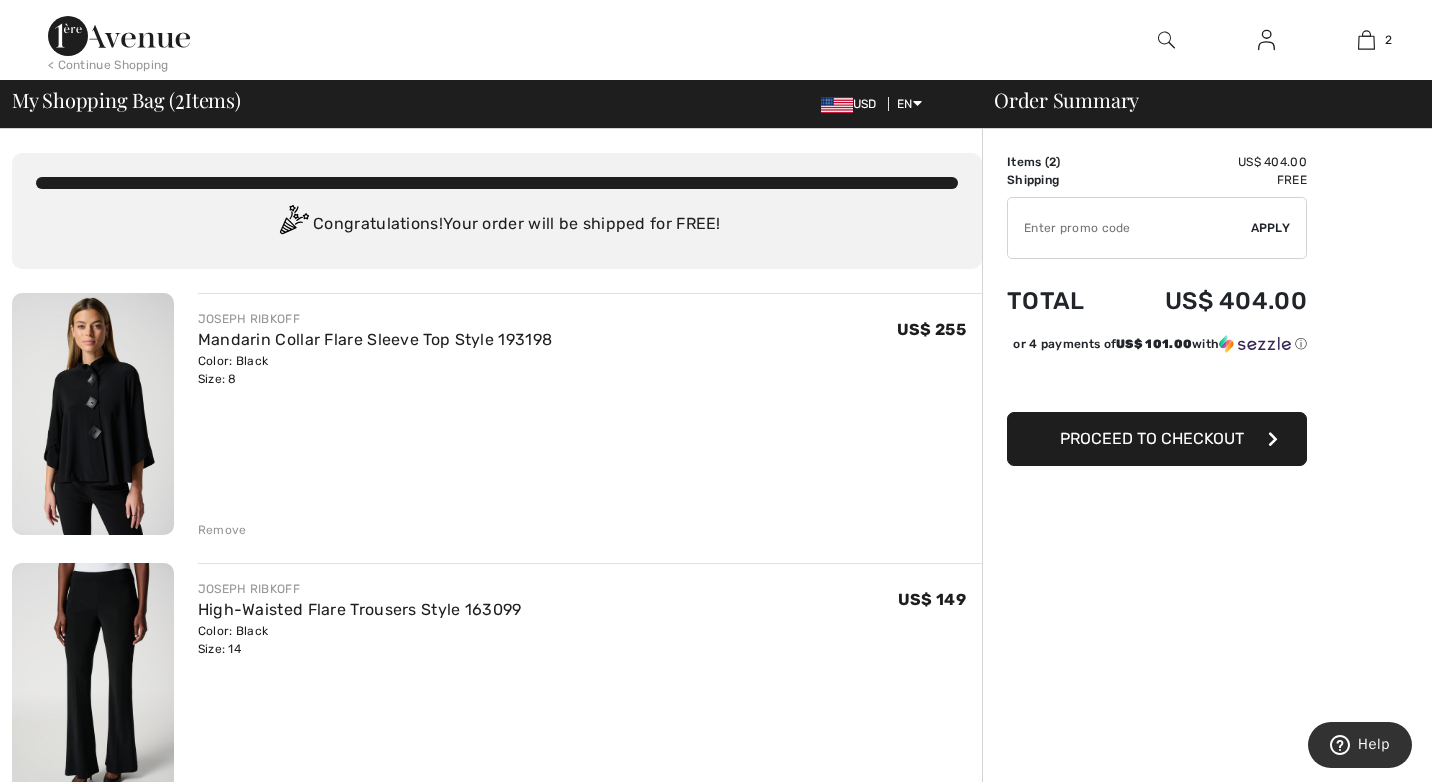 scroll, scrollTop: 0, scrollLeft: 0, axis: both 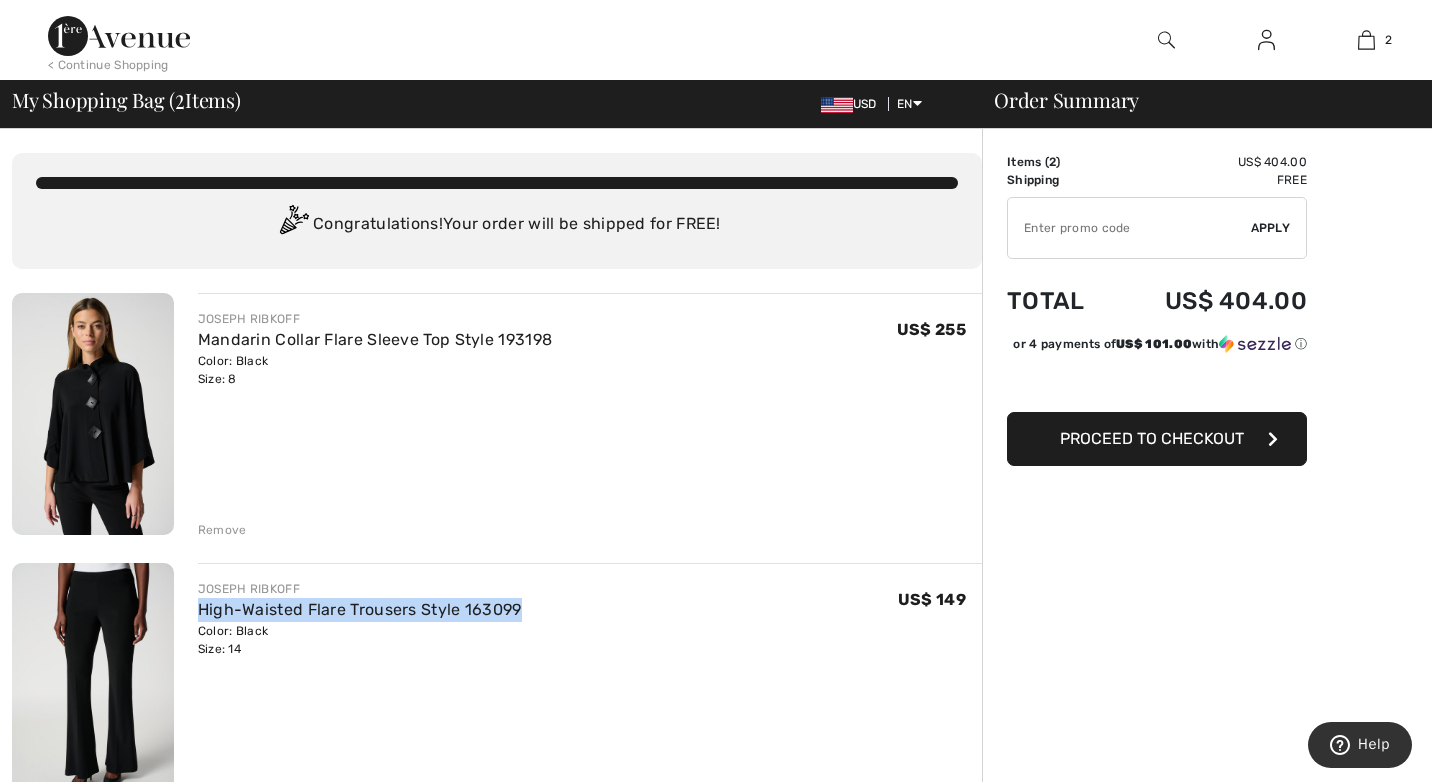 drag, startPoint x: 532, startPoint y: 609, endPoint x: 192, endPoint y: 614, distance: 340.03677 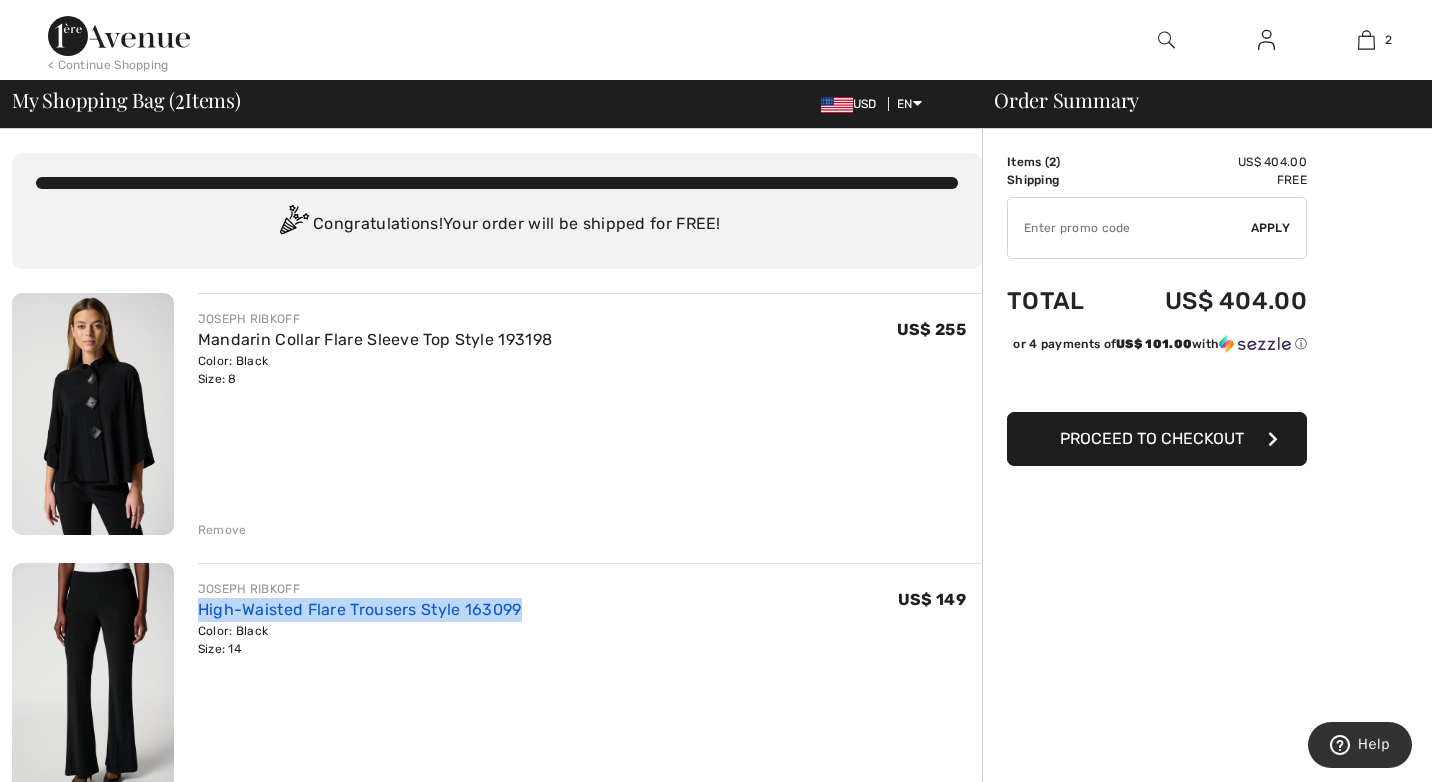 click on "High-Waisted Flare Trousers Style 163099" at bounding box center [360, 609] 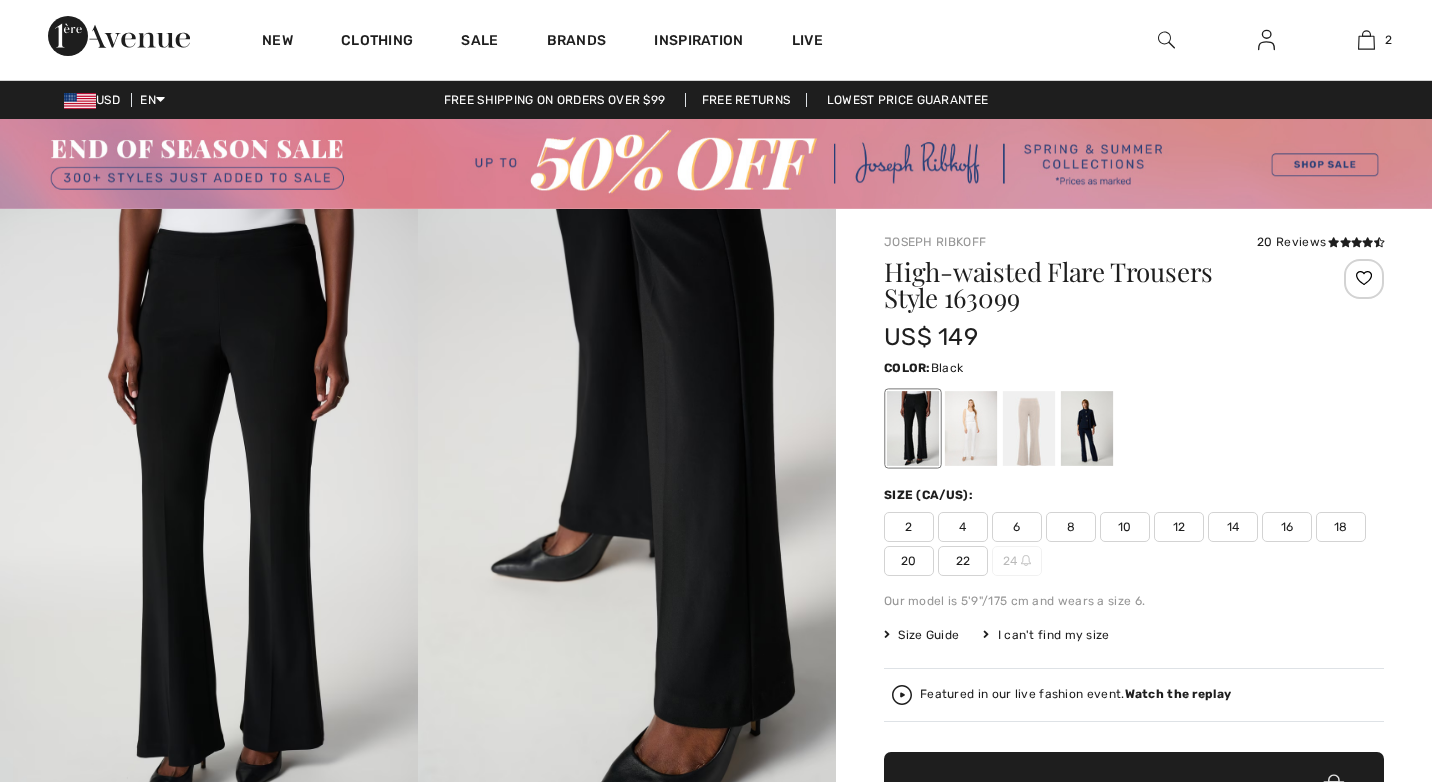 scroll, scrollTop: 0, scrollLeft: 0, axis: both 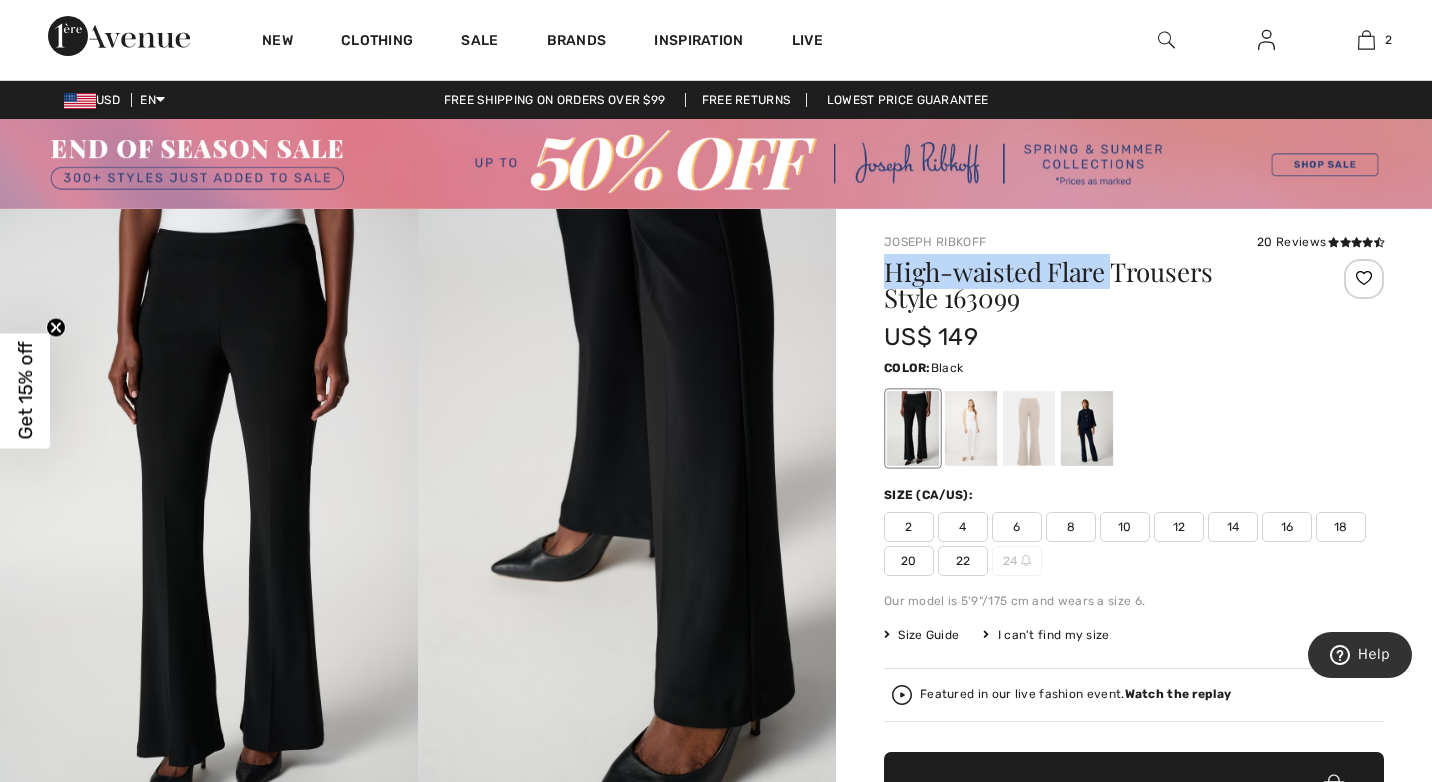 drag, startPoint x: 890, startPoint y: 268, endPoint x: 1108, endPoint y: 279, distance: 218.27734 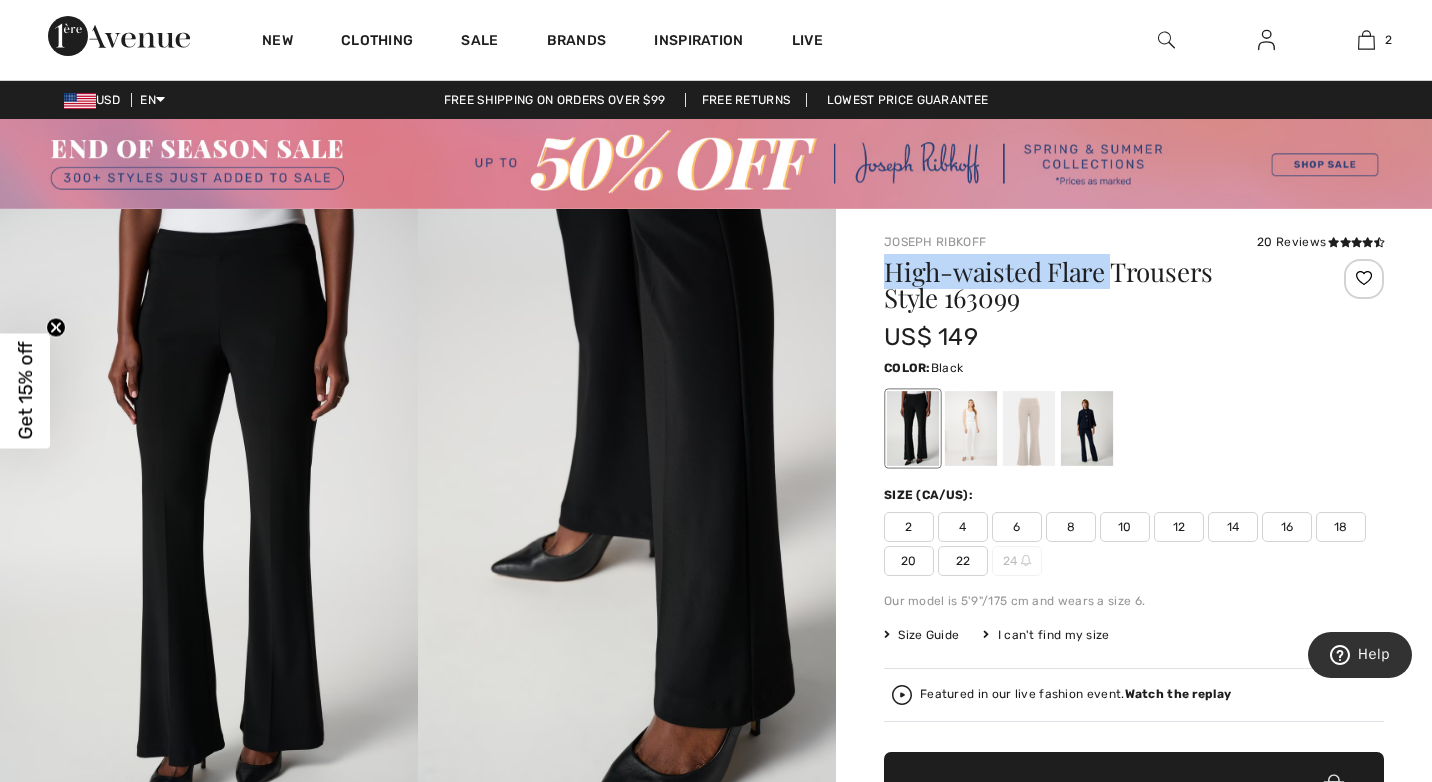 copy on "High-waisted Flare" 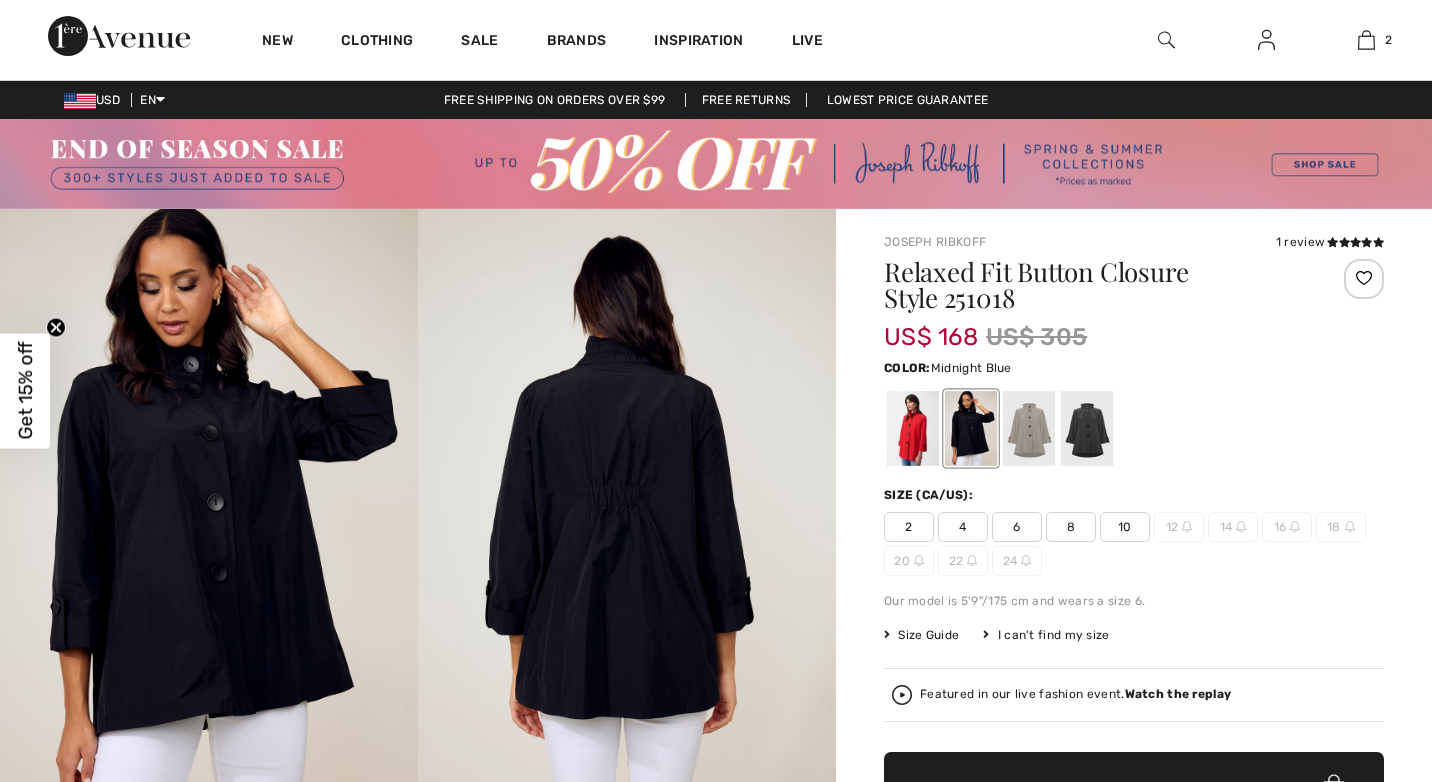 scroll, scrollTop: 0, scrollLeft: 0, axis: both 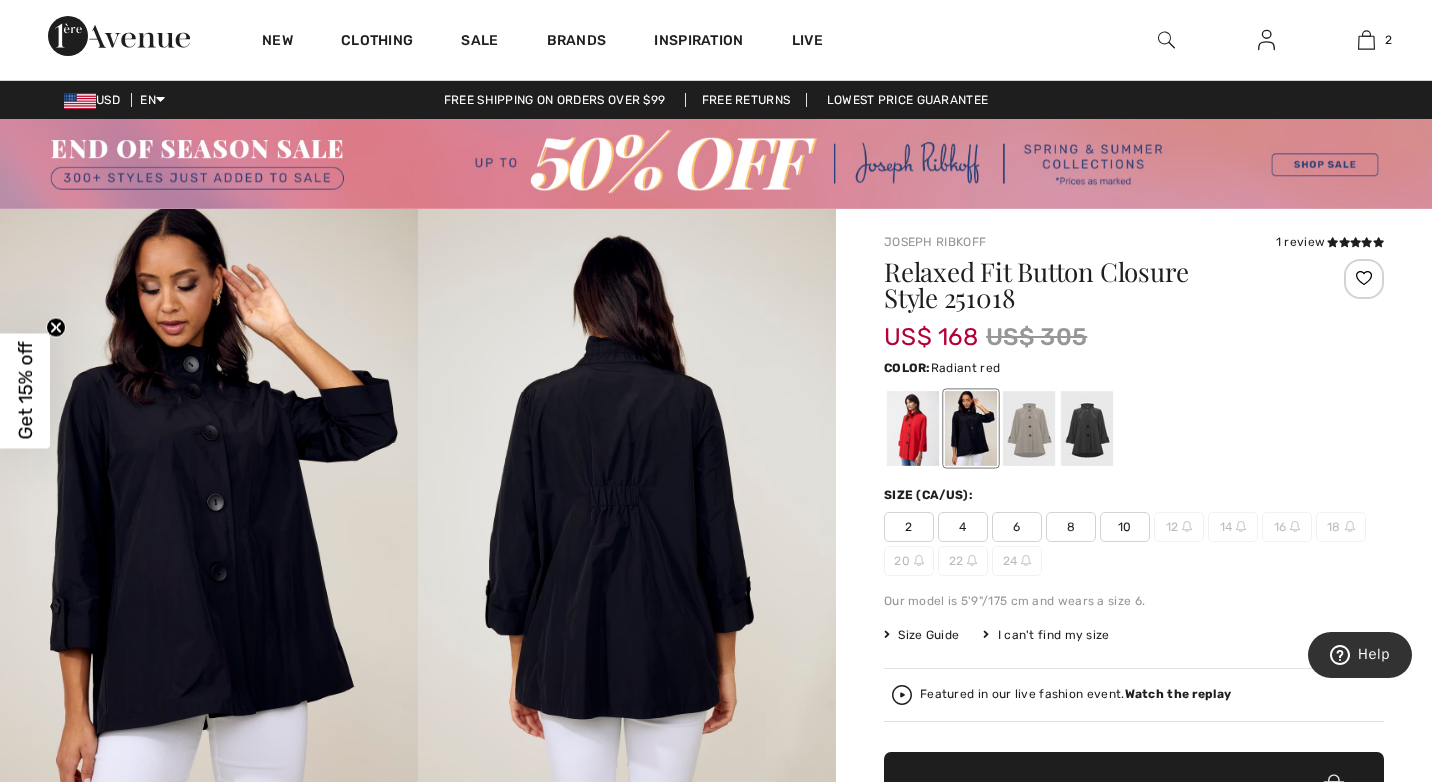 click at bounding box center [913, 428] 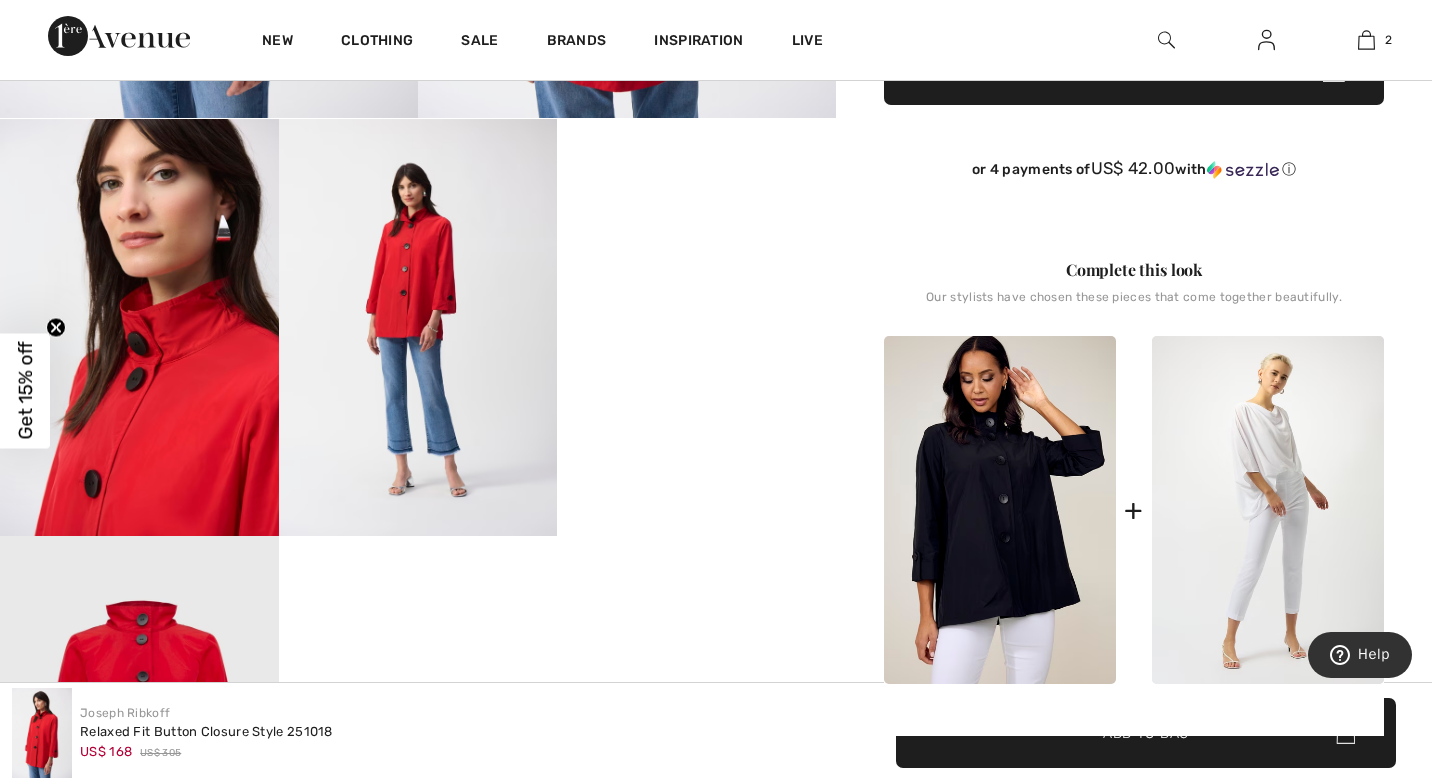scroll, scrollTop: 669, scrollLeft: 0, axis: vertical 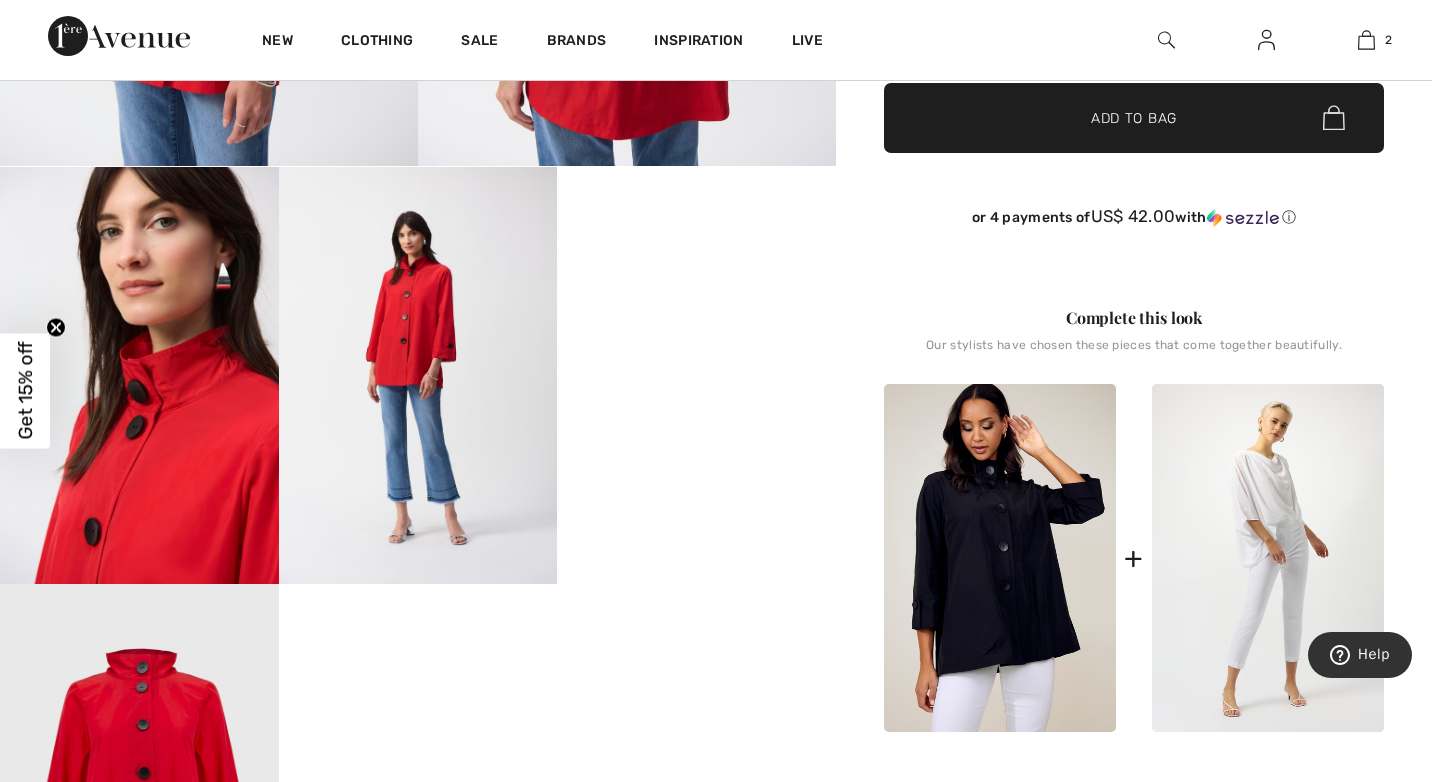 click on "Your browser does not support the video tag." at bounding box center (696, 236) 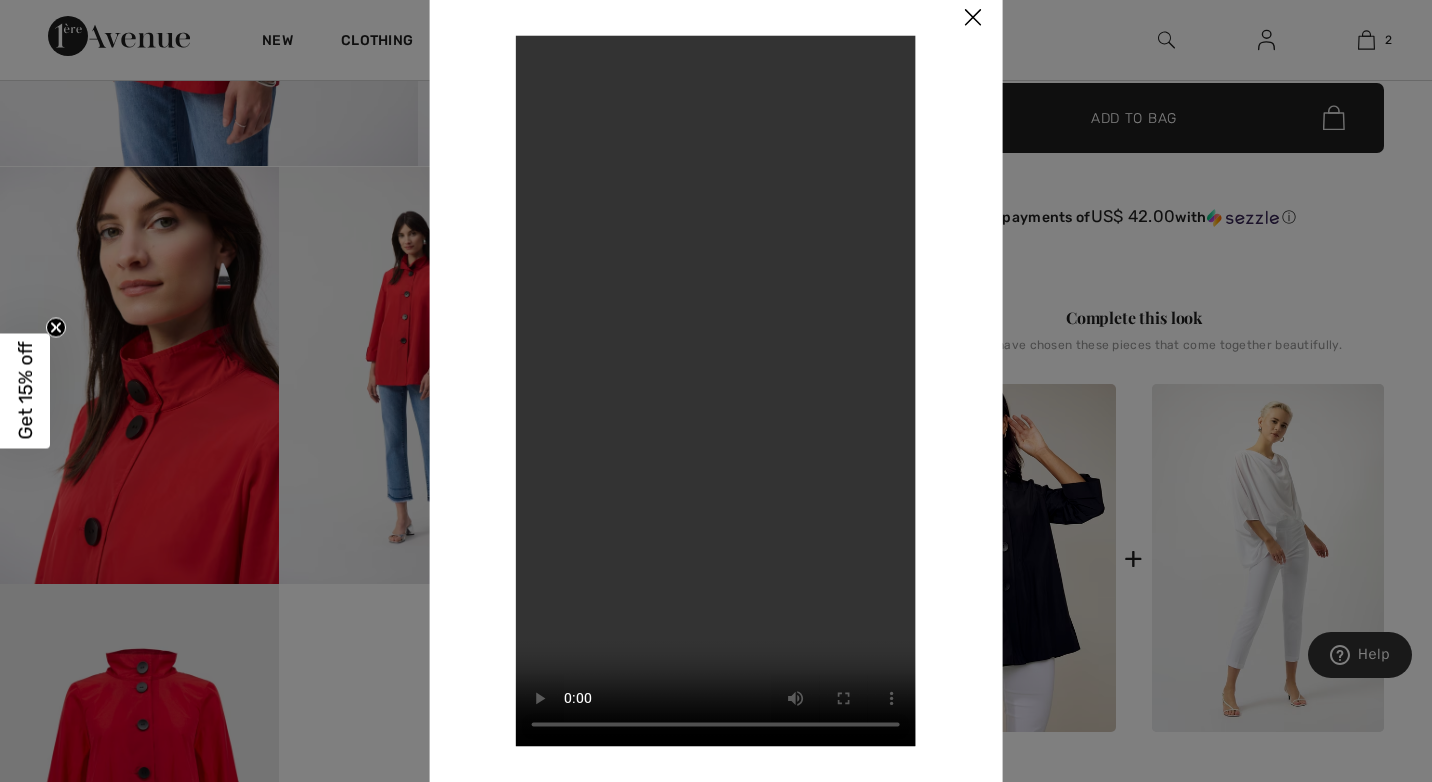click on "Your browser does not support the video tag." at bounding box center (716, 390) 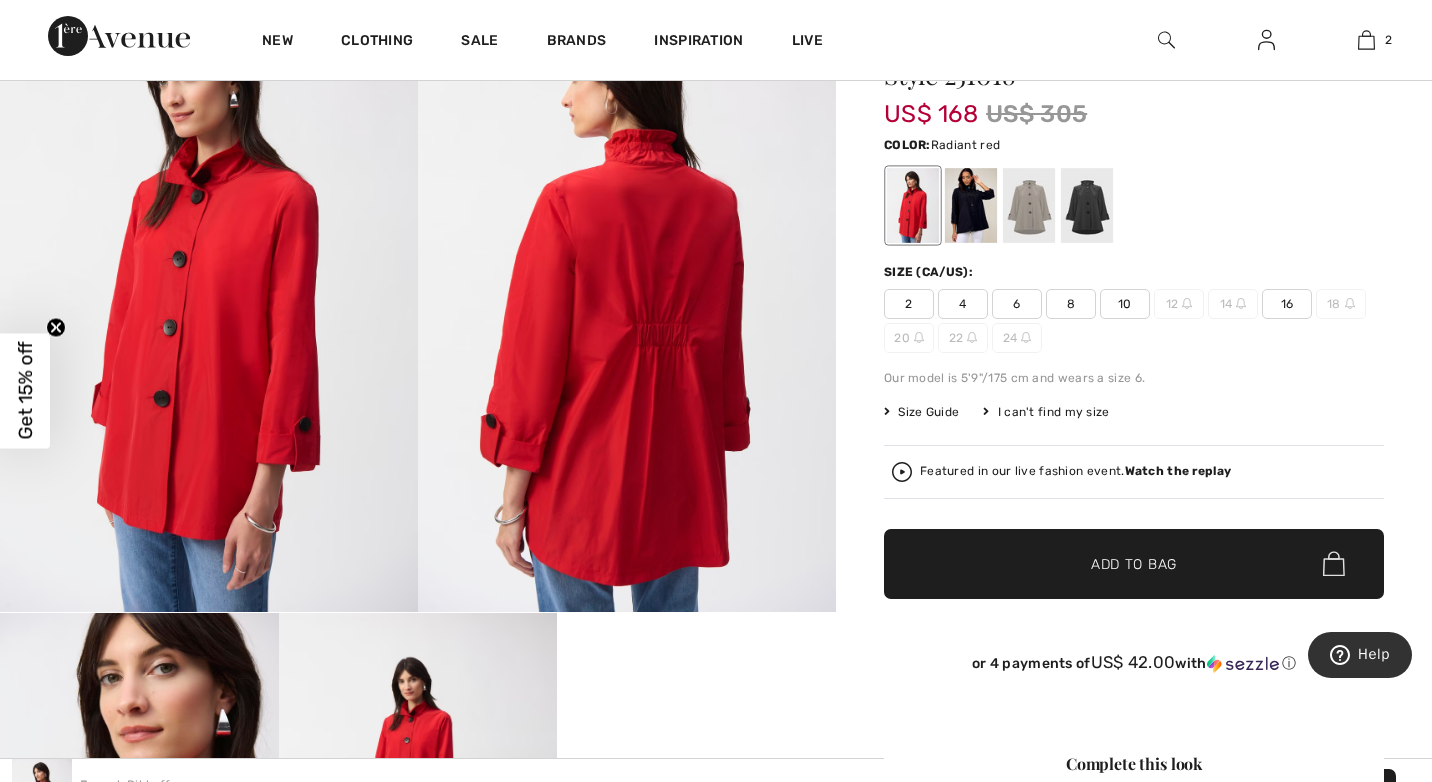 scroll, scrollTop: 161, scrollLeft: 0, axis: vertical 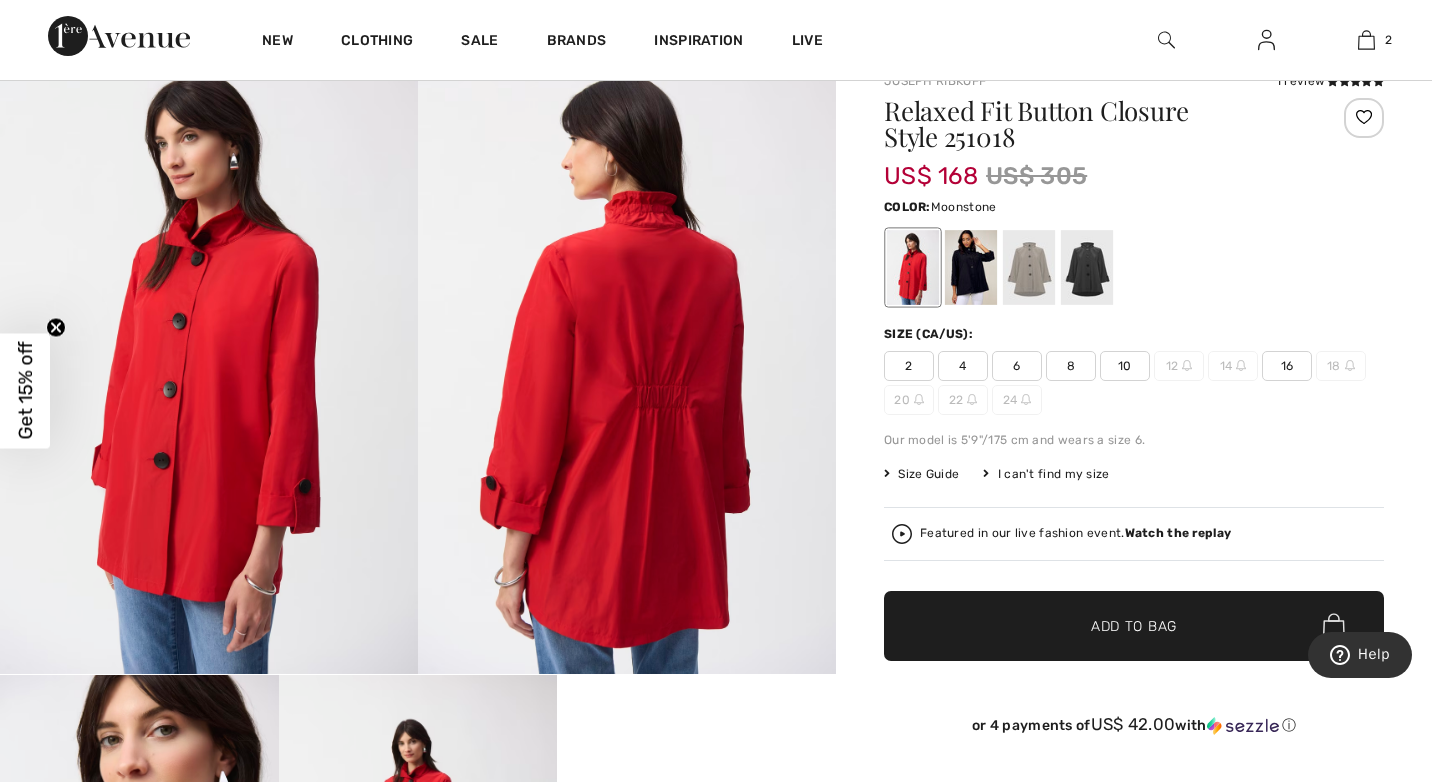 click at bounding box center (971, 267) 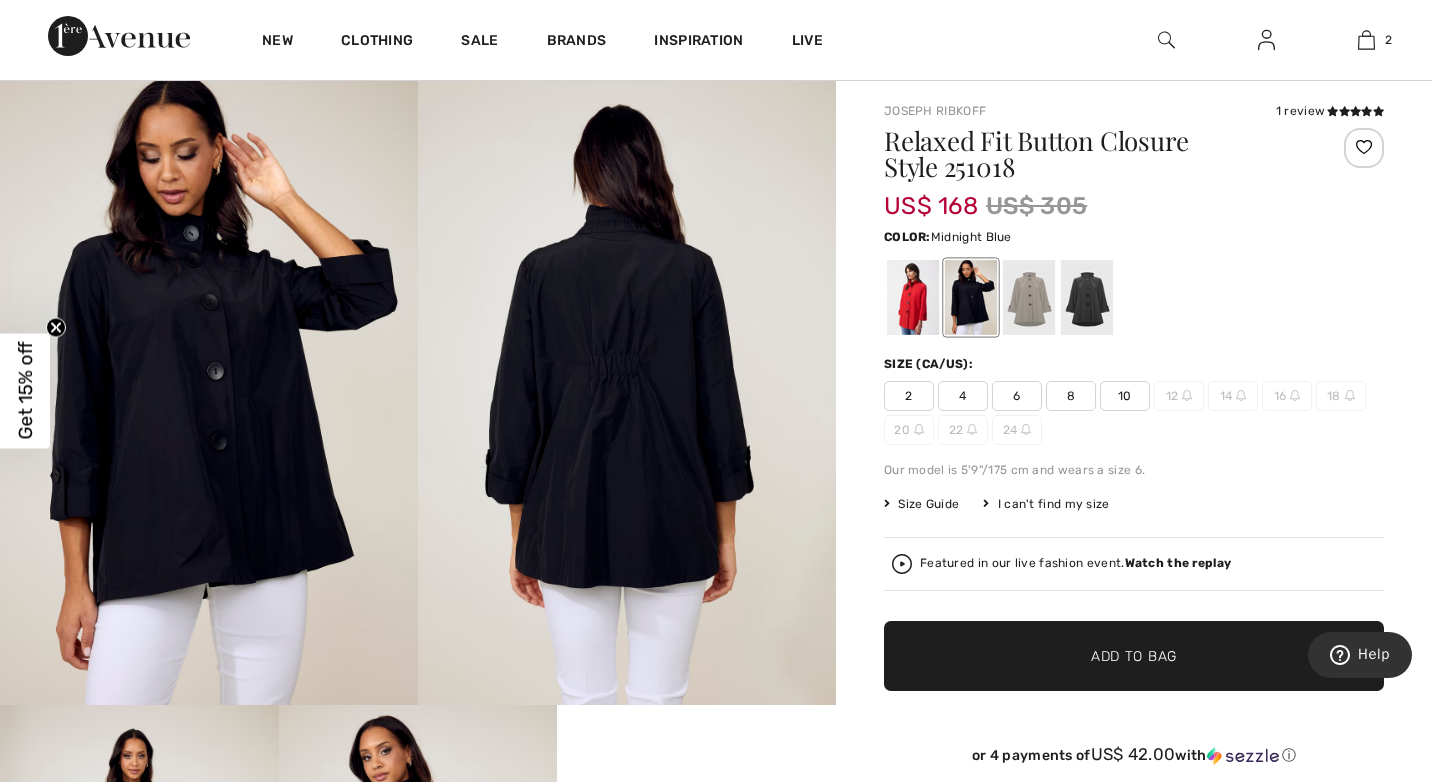 scroll, scrollTop: 129, scrollLeft: 0, axis: vertical 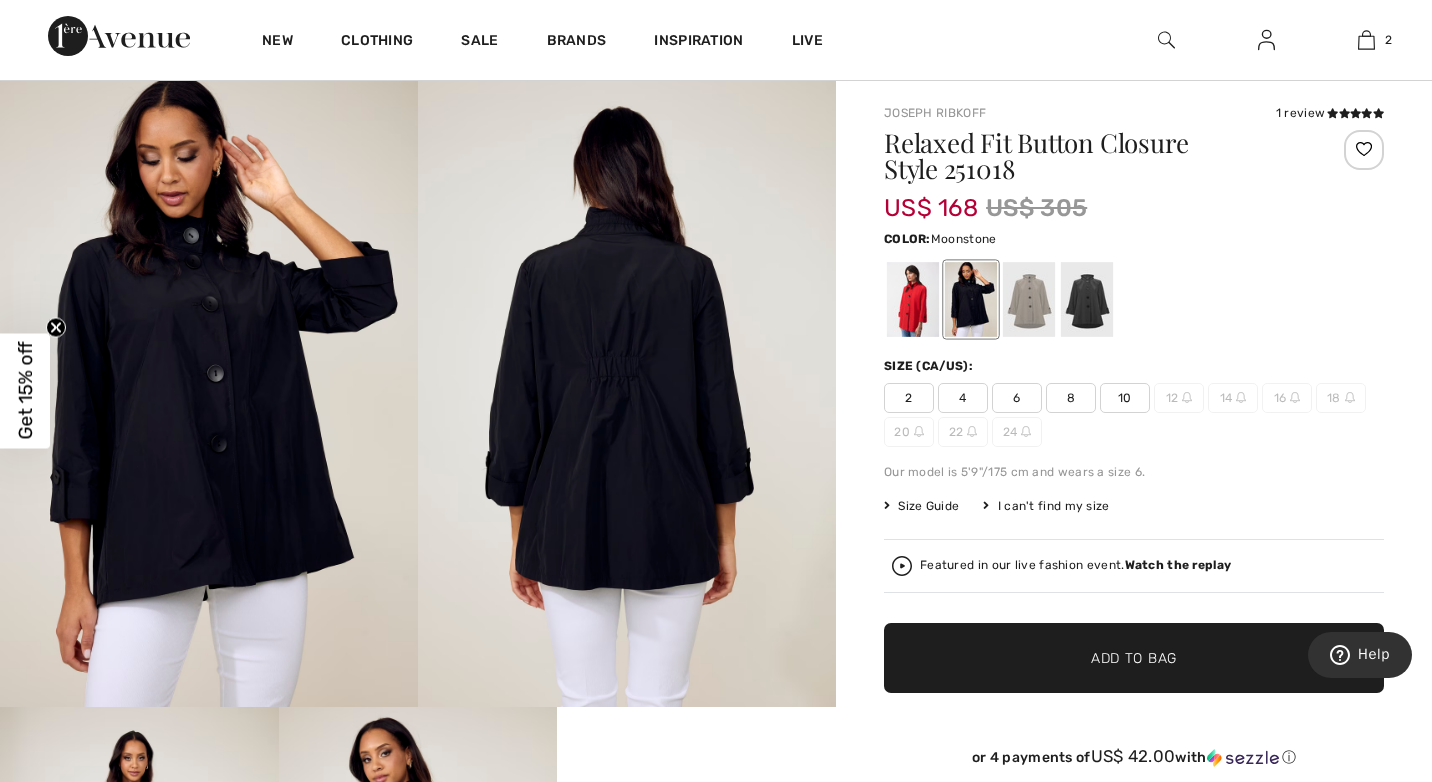 click at bounding box center (1029, 299) 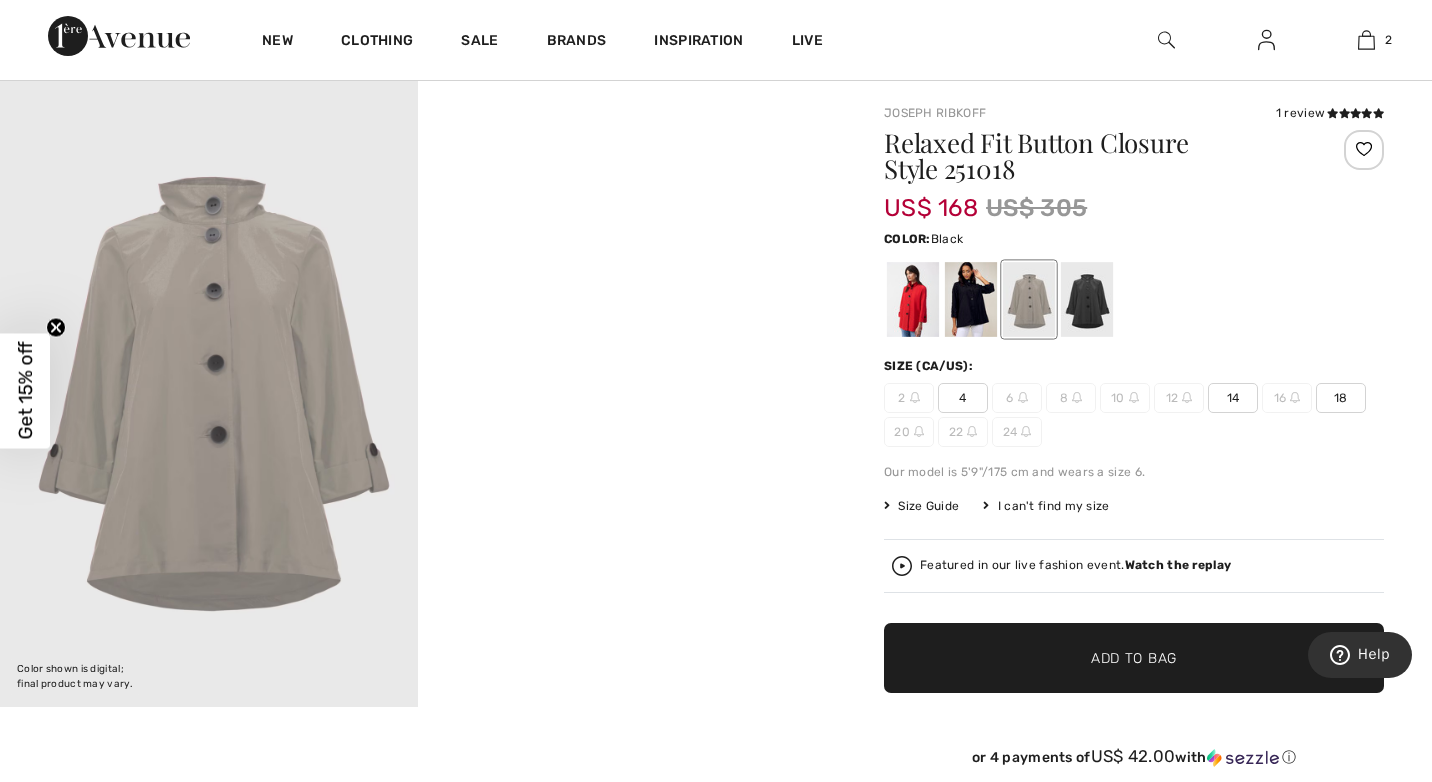 click at bounding box center (1087, 299) 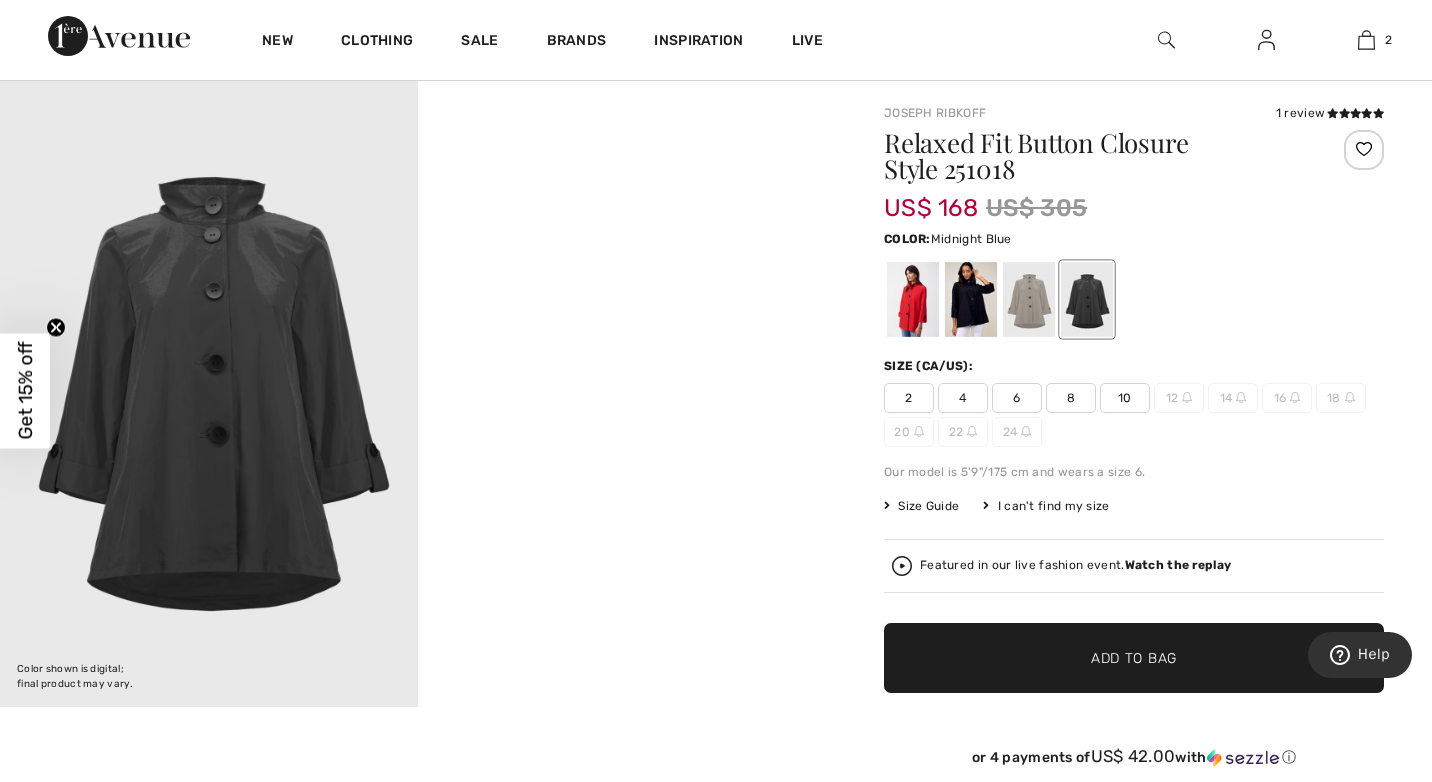click at bounding box center [971, 299] 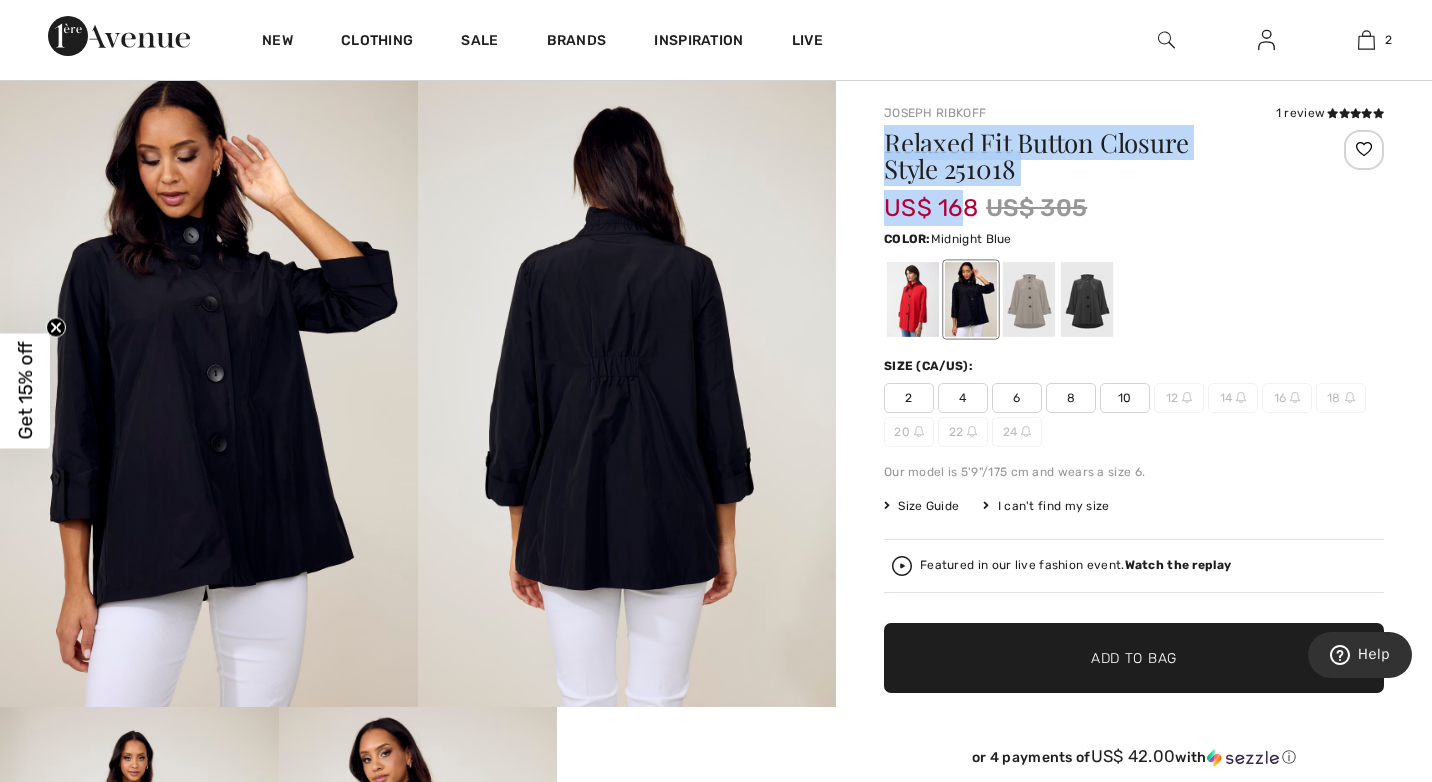 drag, startPoint x: 963, startPoint y: 174, endPoint x: 872, endPoint y: 137, distance: 98.23441 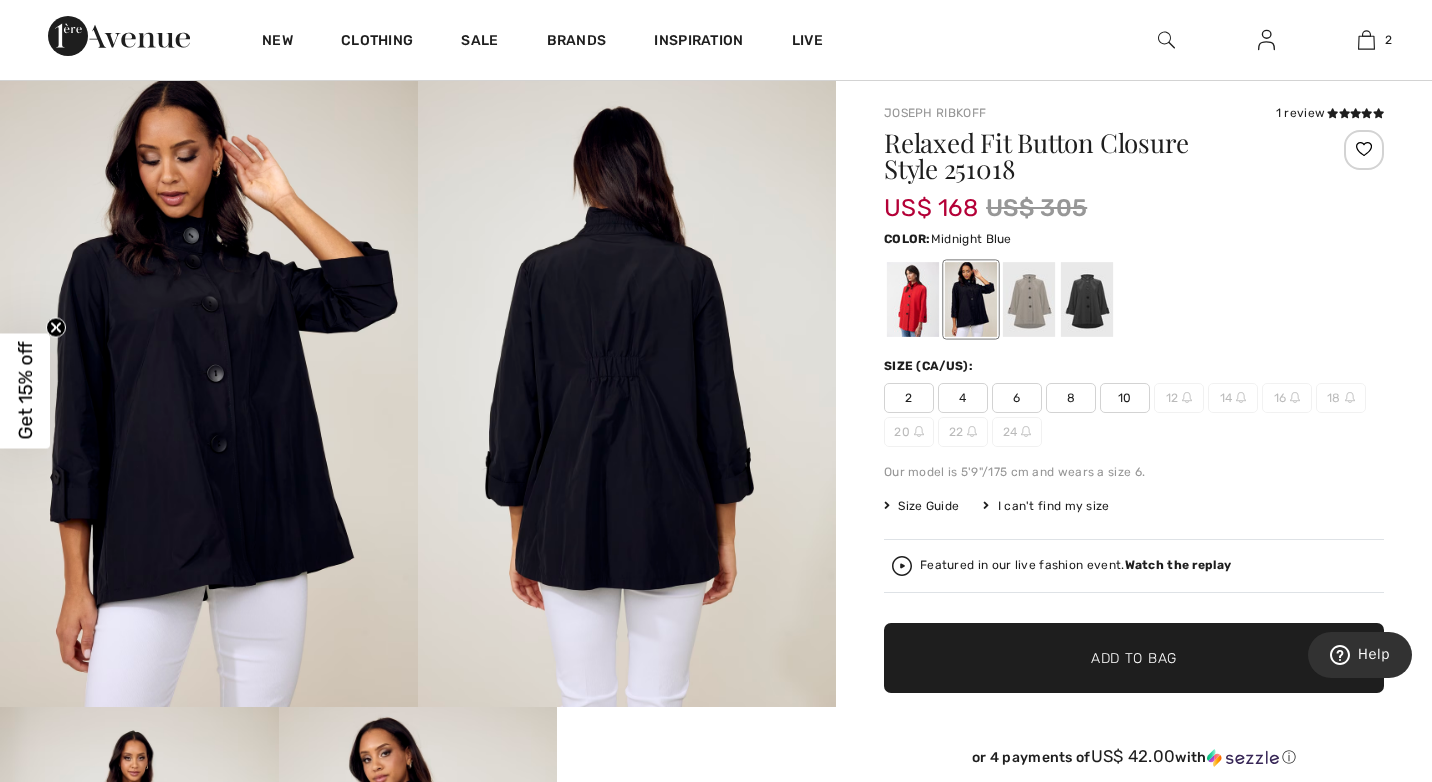 click on "Relaxed Fit Button Closure  Style 251018" at bounding box center [1092, 156] 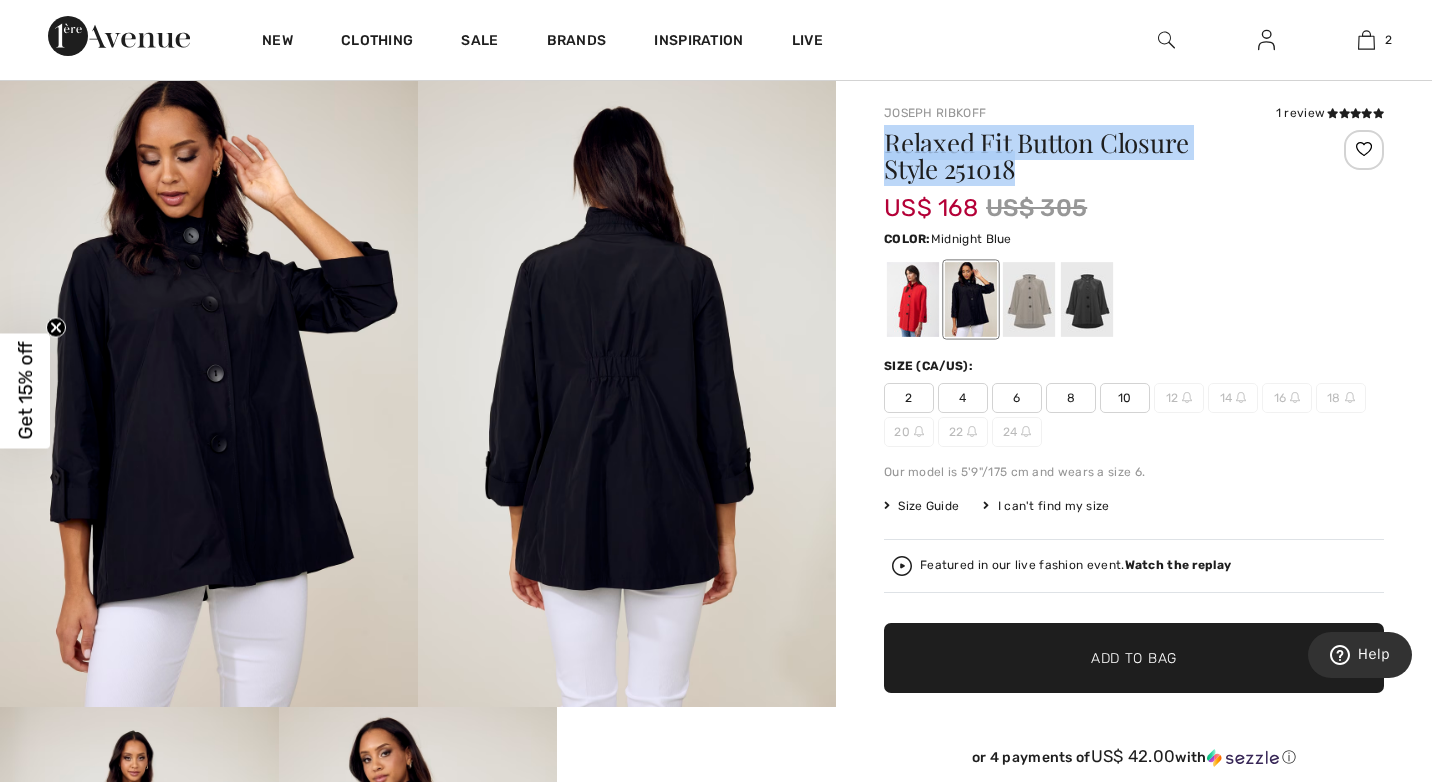 drag, startPoint x: 961, startPoint y: 167, endPoint x: 882, endPoint y: 147, distance: 81.49233 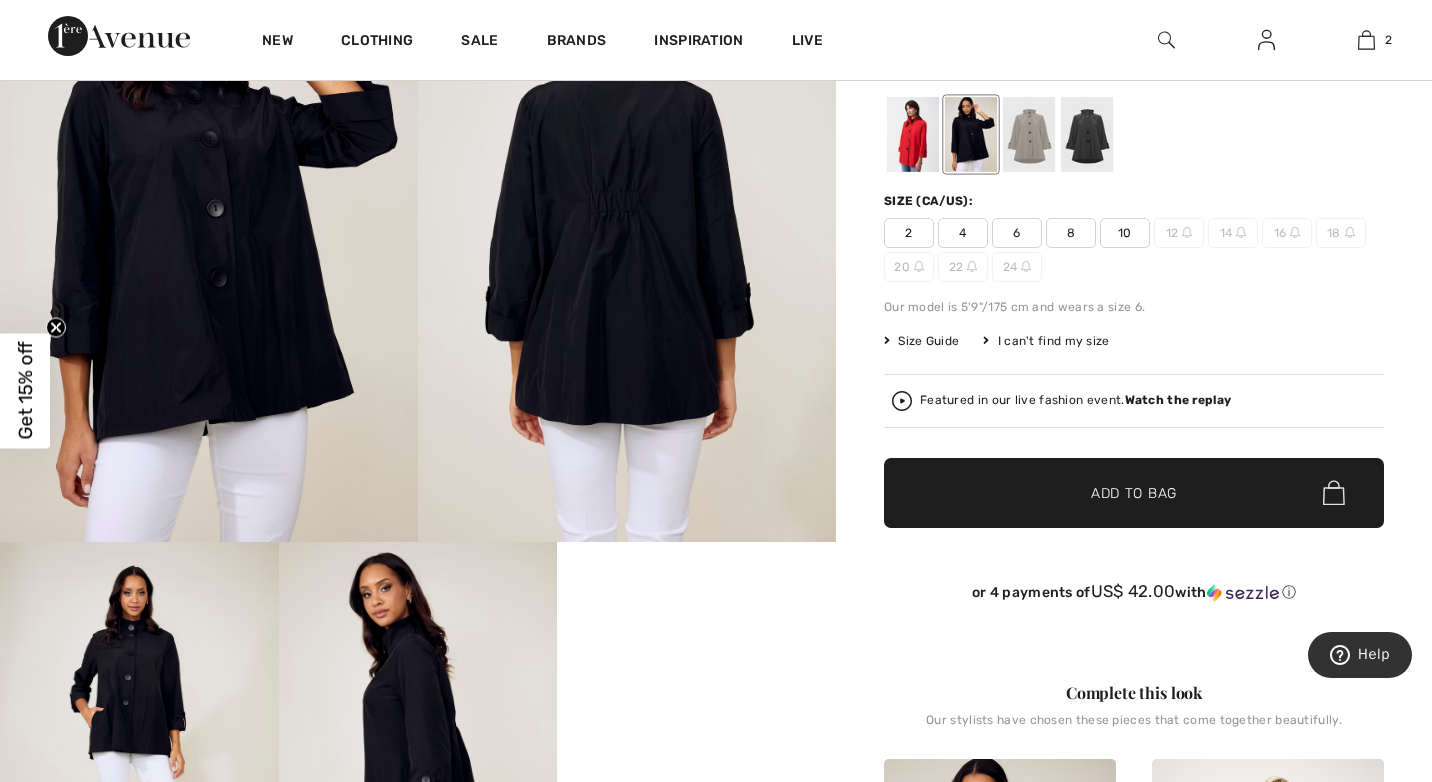 scroll, scrollTop: 297, scrollLeft: 0, axis: vertical 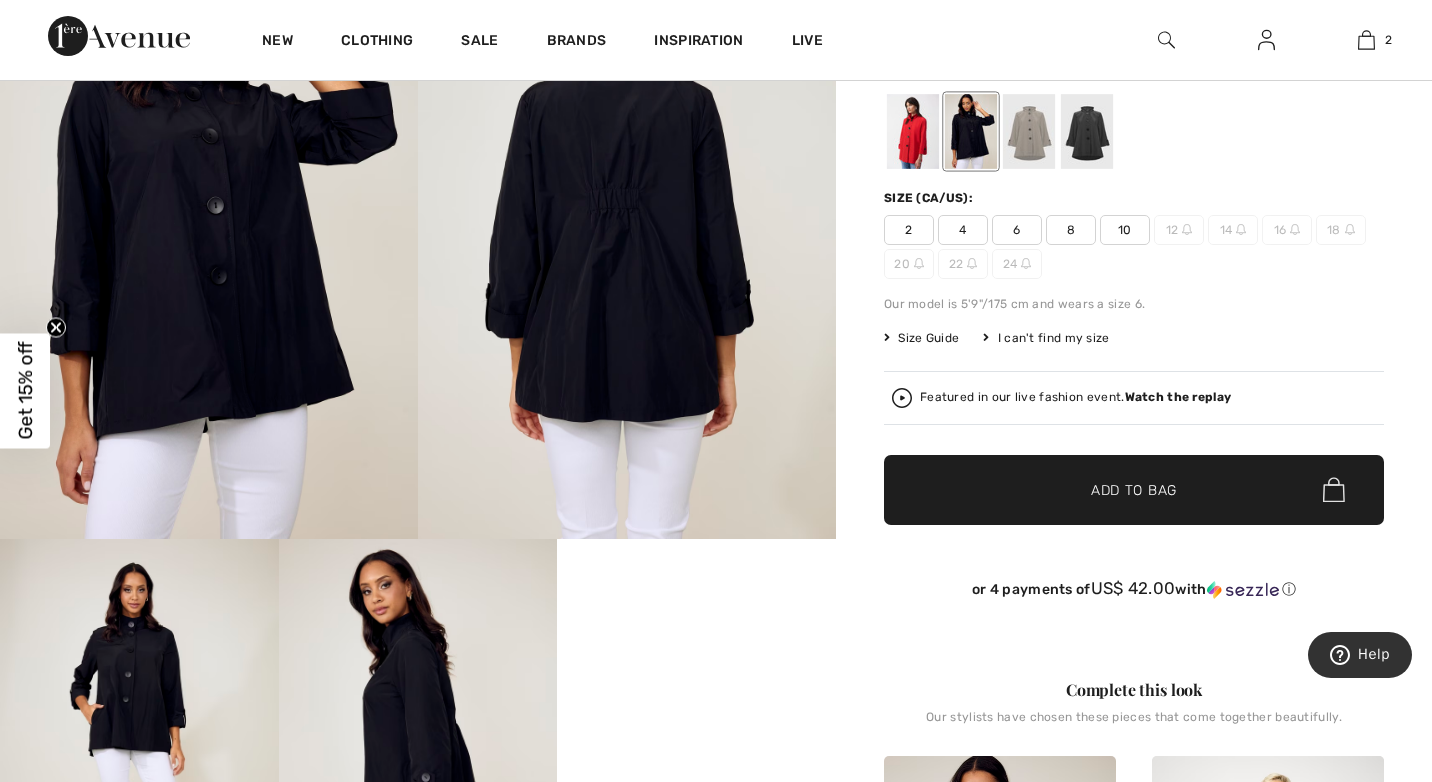 click on "Size Guide" at bounding box center [921, 338] 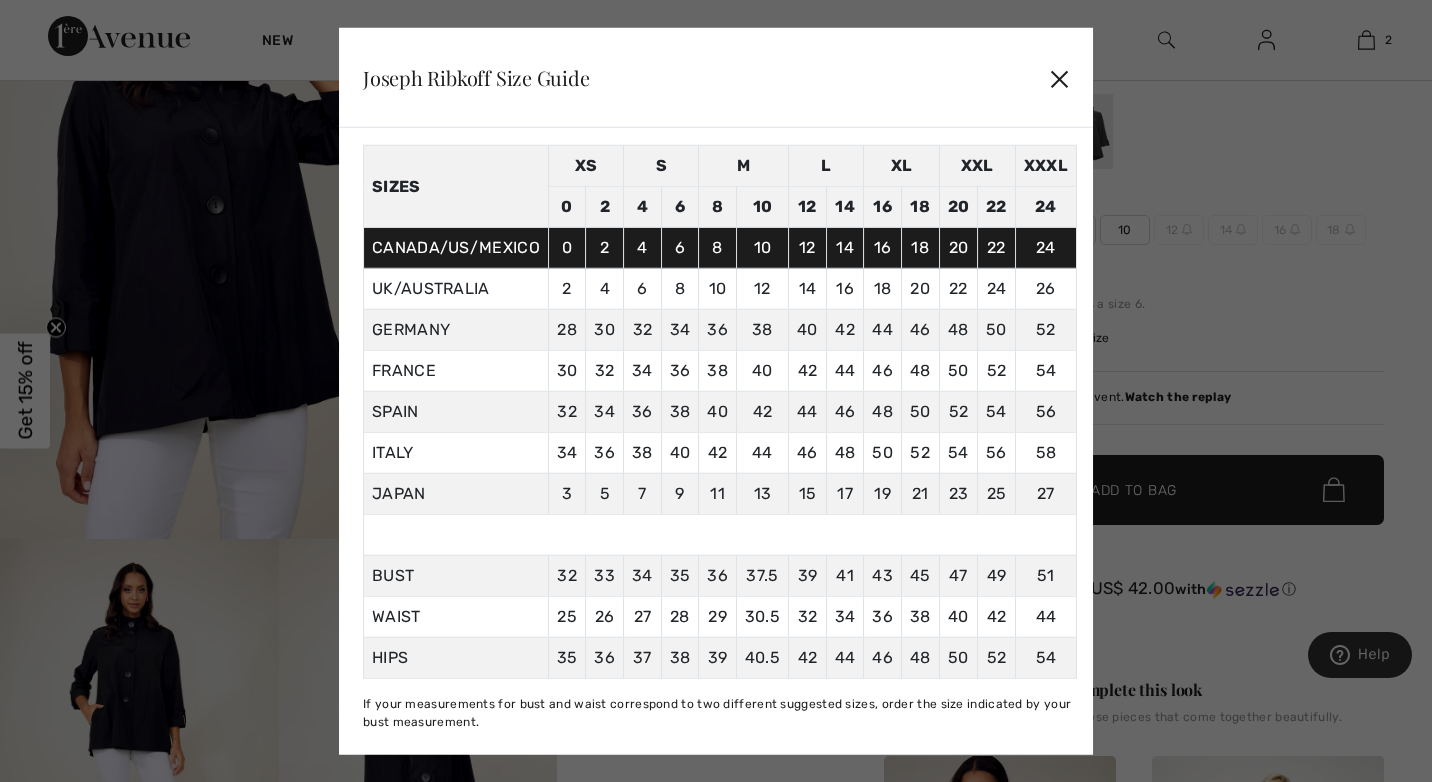 scroll, scrollTop: 75, scrollLeft: 0, axis: vertical 